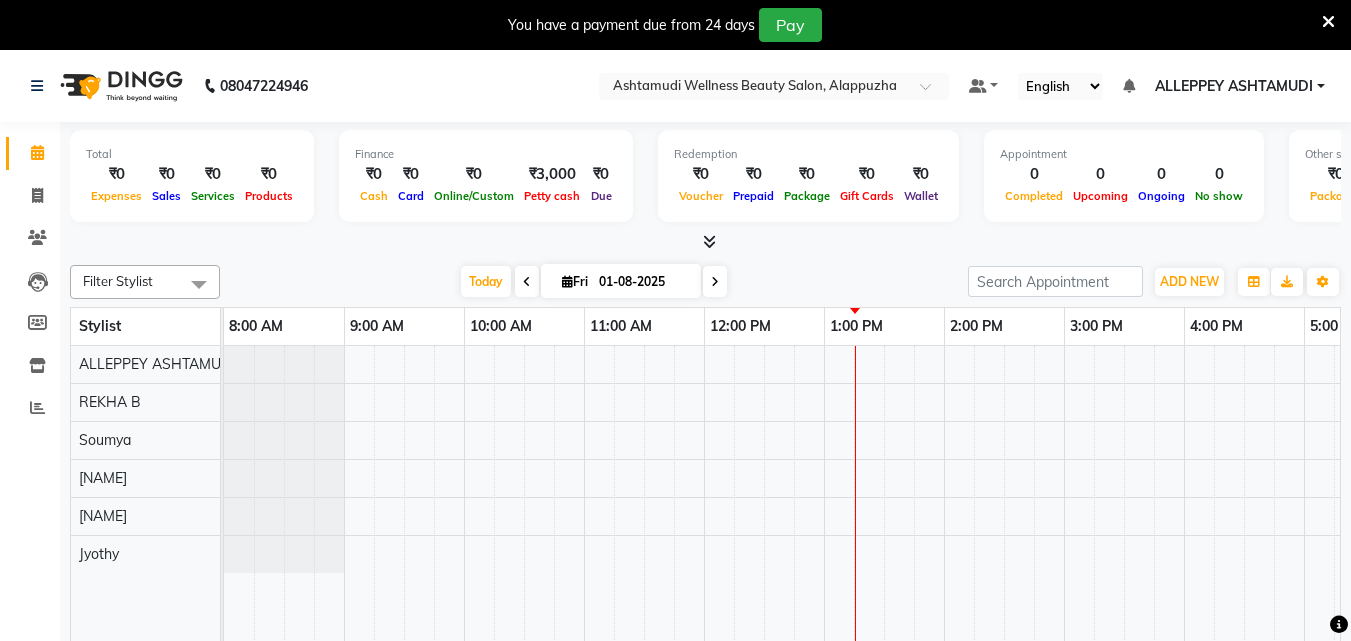 scroll, scrollTop: 0, scrollLeft: 0, axis: both 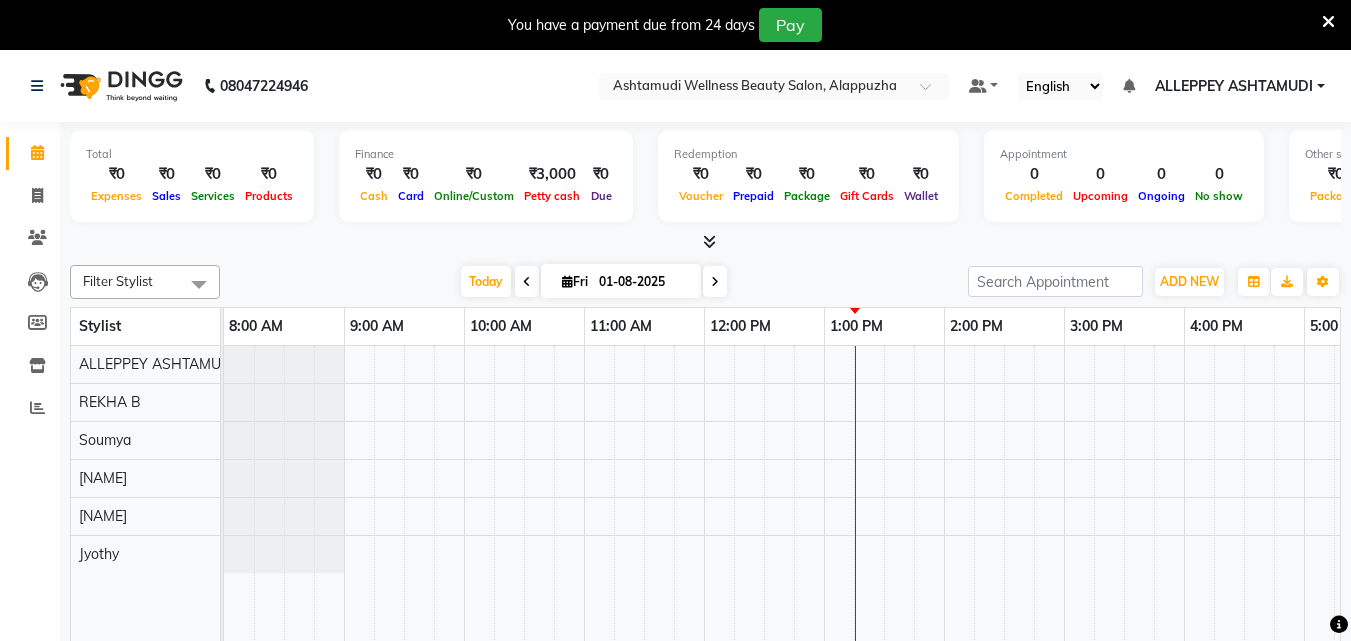 click on "Calendar" 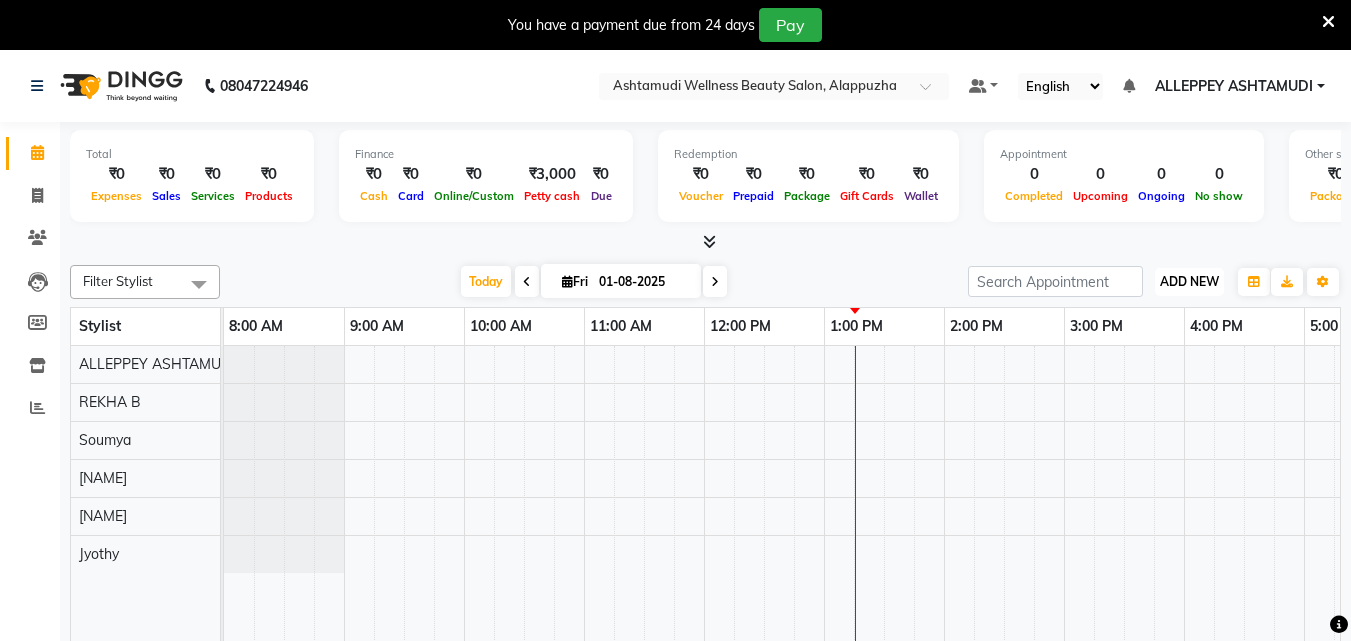 click on "ADD NEW" at bounding box center (1189, 281) 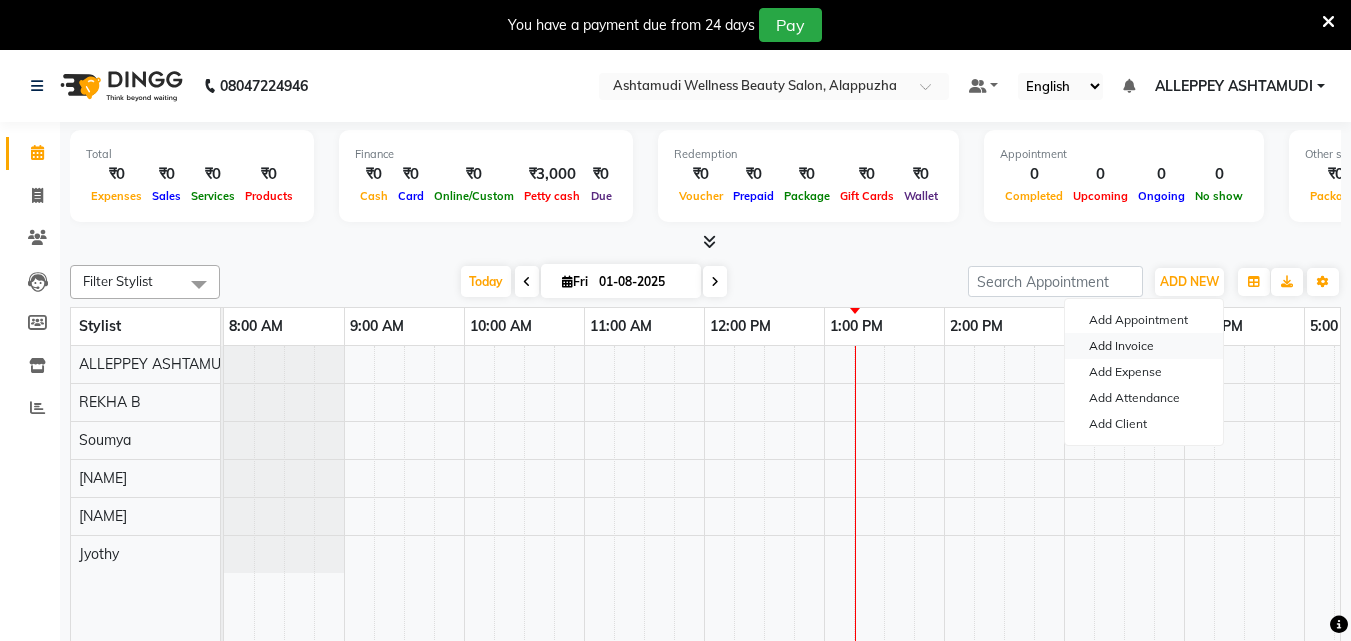 click on "Add Invoice" at bounding box center [1144, 346] 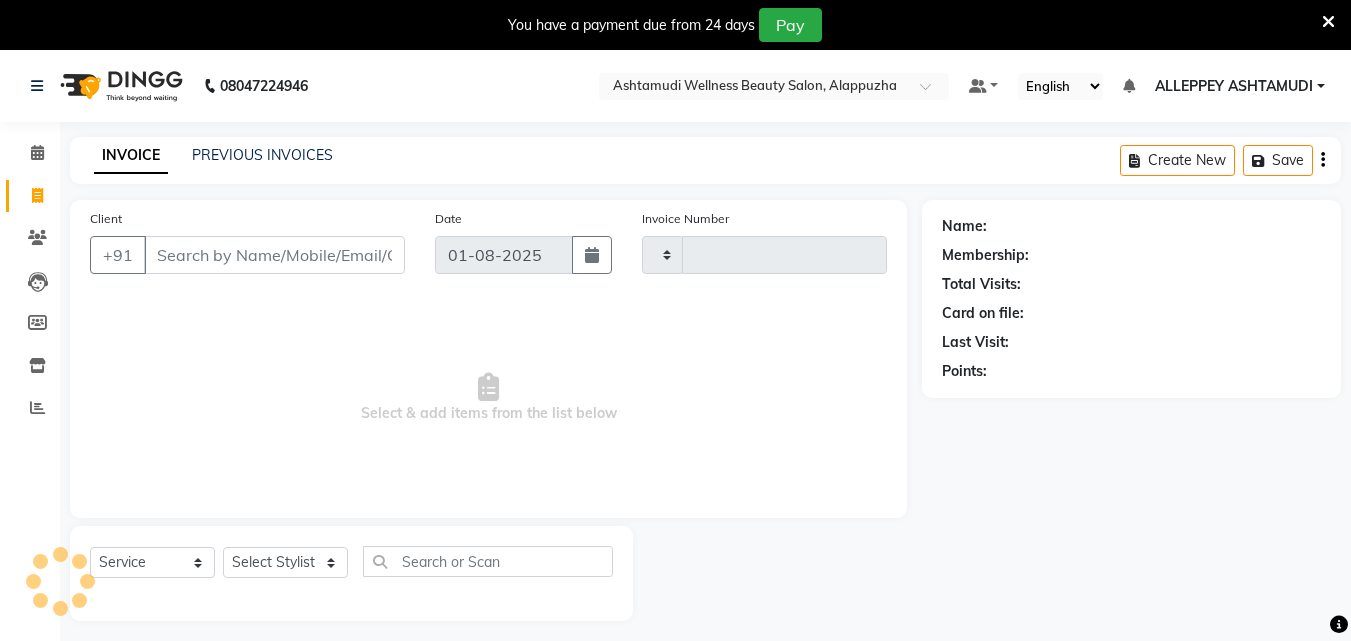type on "1016" 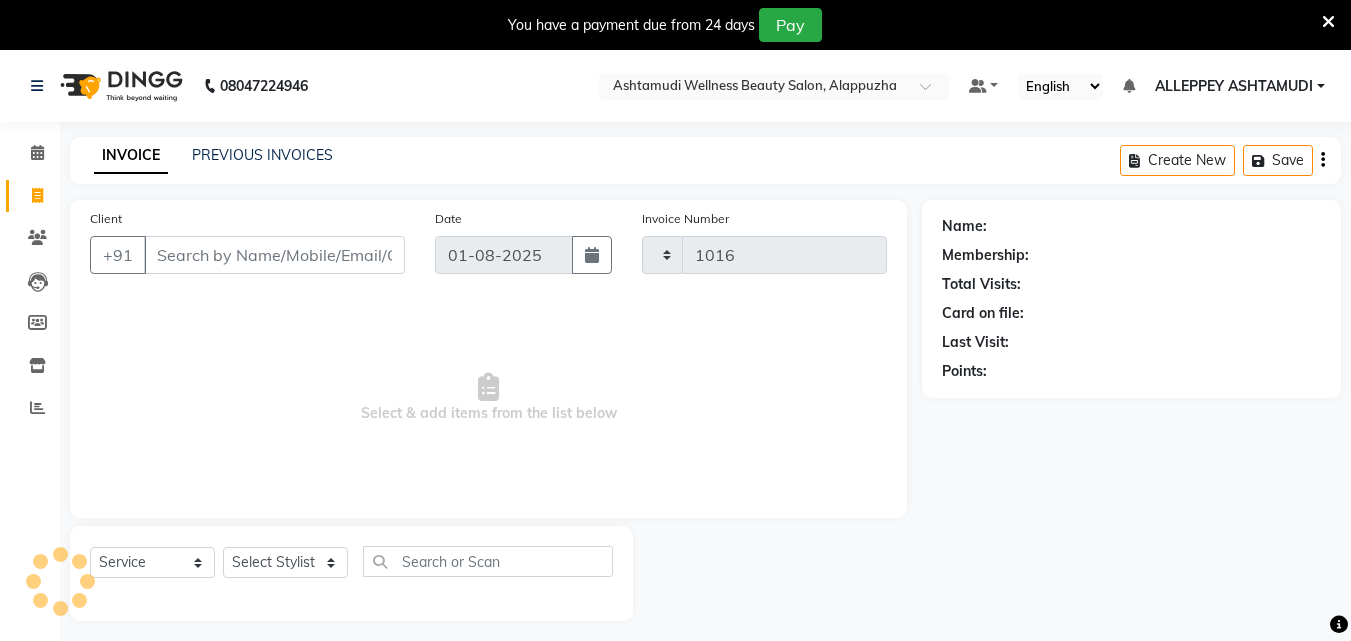 select on "4626" 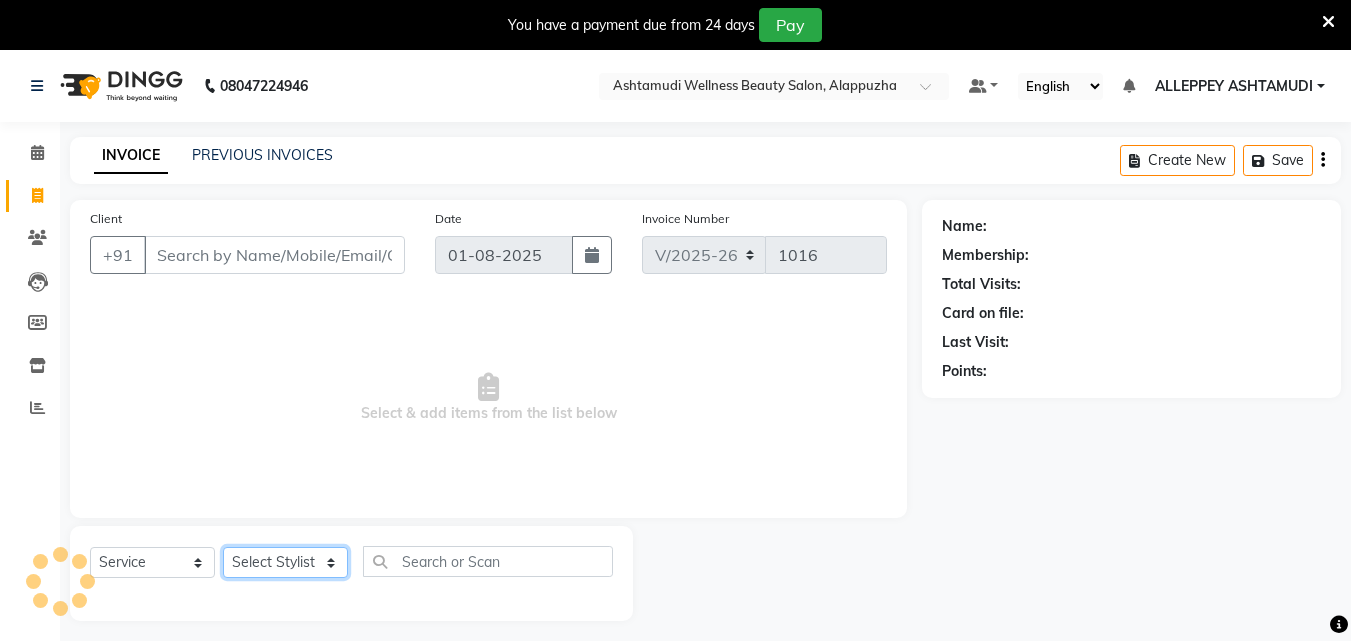 click on "Select Stylist" 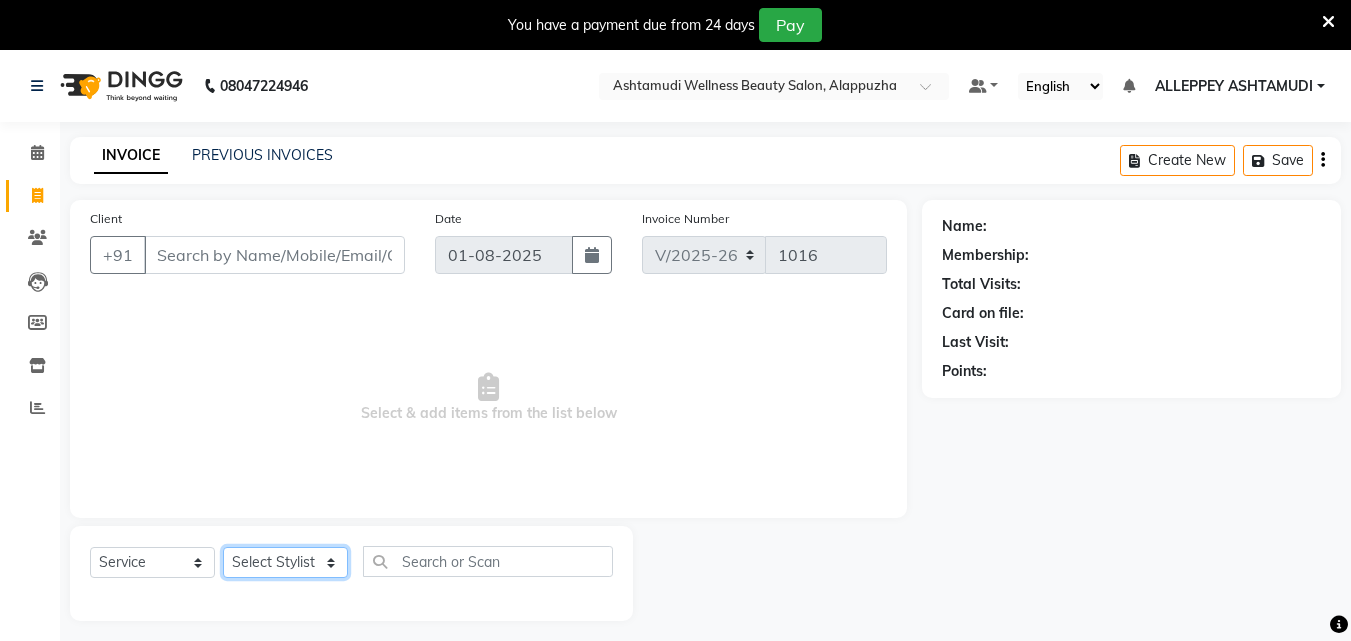 select on "76486" 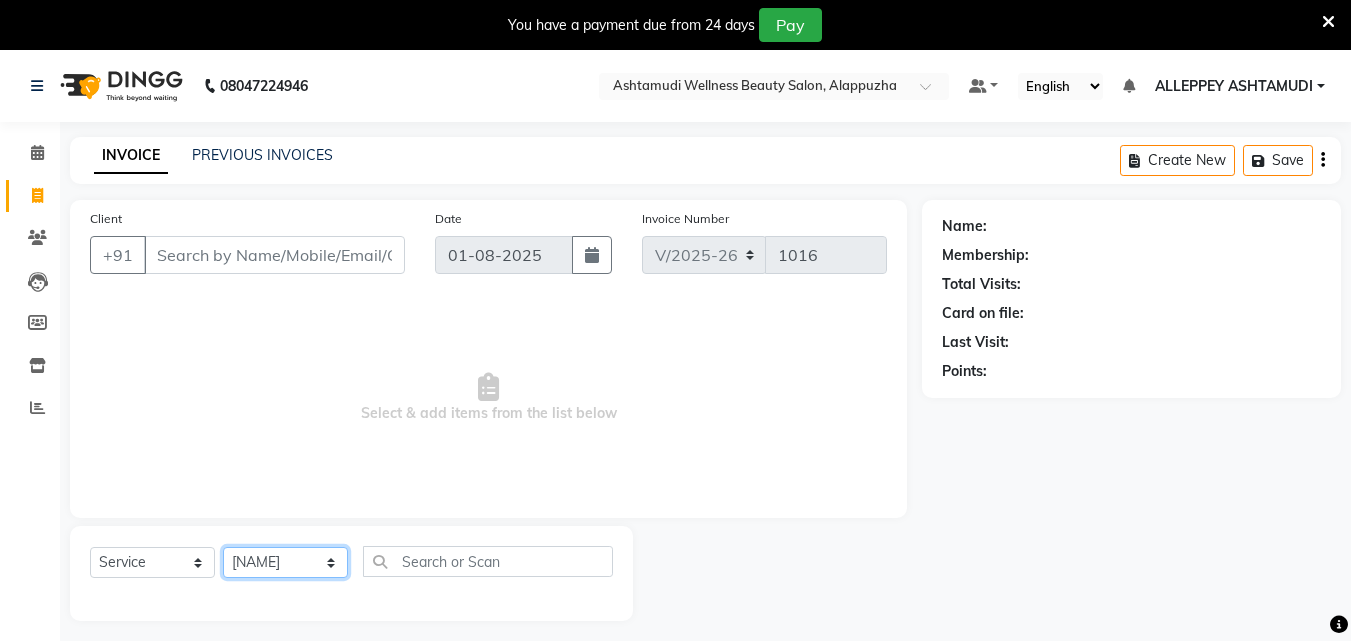 click on "Select Stylist [LOCATION] [LOCATION] [PERSON] [PERSON] [PERSON] [PERSON] [PERSON] [PERSON]" 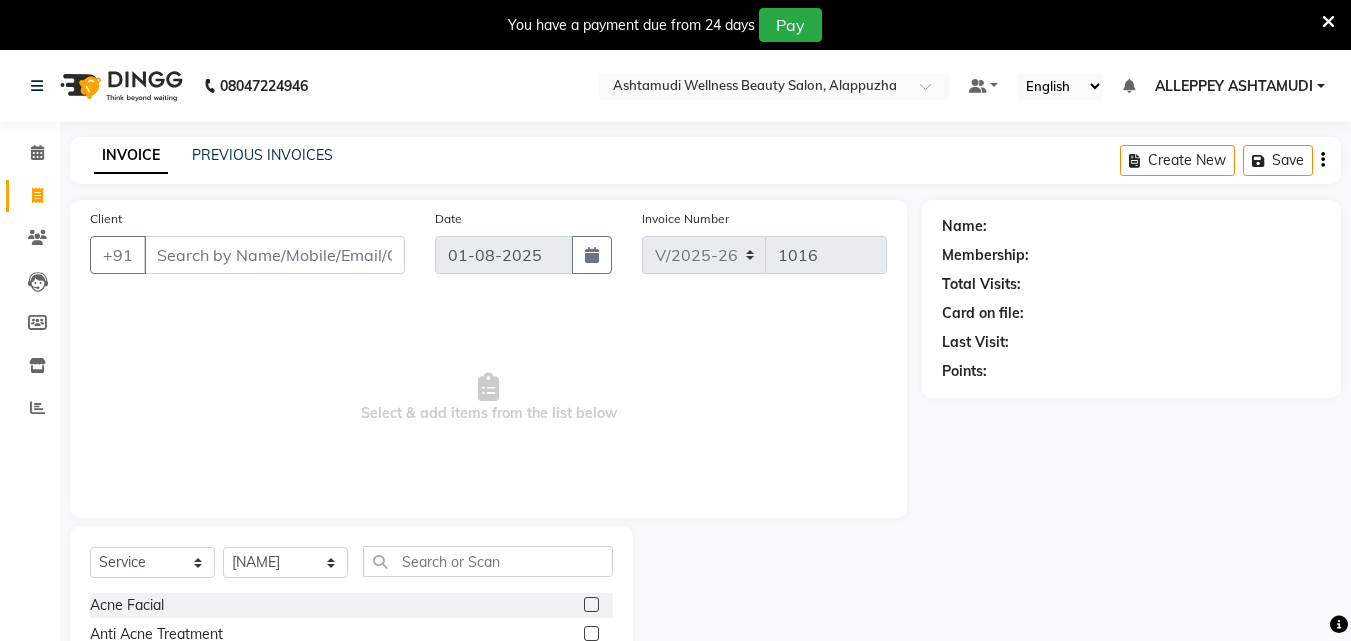 click on "Select  Service  Product  Membership  Package Voucher Prepaid Gift Card  Select Stylist [LOCATION] [LOCATION] [PERSON] [PERSON] [PERSON] [PERSON] [PERSON] [PERSON] Acne Facial  Anti Acne Treatment  Anti Ageing Facial  Bridal Glow Facial  De-Pigmentation Treatment  Dermalite Fairness Facial  Diamond Facial  D-Tan Cleanup  D-Tan Facial  D-Tan Pack  Fruit Facial  Fyc Bamboo Charcoal Facial  Fyc Bio Marine Facial  Fyc Fruit Fusion Facial  Fyc Luster Gold Facial  Fyc Pure Vit-C Facial  Fyc Red Wine Facial  Glovite Facial  Gold Moroccan Vit C facial Dry Skin  Gold Moroccan Vit C facial Oily Skin  Golden Facial  Hydra Brightening Facial  Hydra Facial  Hydramoist Facial  Microdermabrasion Treatment  Normal Cleanup  O2C2 Facial  Oxy Blast Facial  Oxy Bleach  Pearl Facial  Protein Bleach  Red Carpet DNA facial  Sensi Glow Facial  Skin Glow Facial  Skin Lightening Facial  Skin Whitening Facial  Stemcell  Facial  Veg Peel Facial  Un-Tan Facial   Korean Glass Skin Facial  Anti-Dandruff Treatment  Hair Spa  Hot Oil Massage  Keratin Spa" 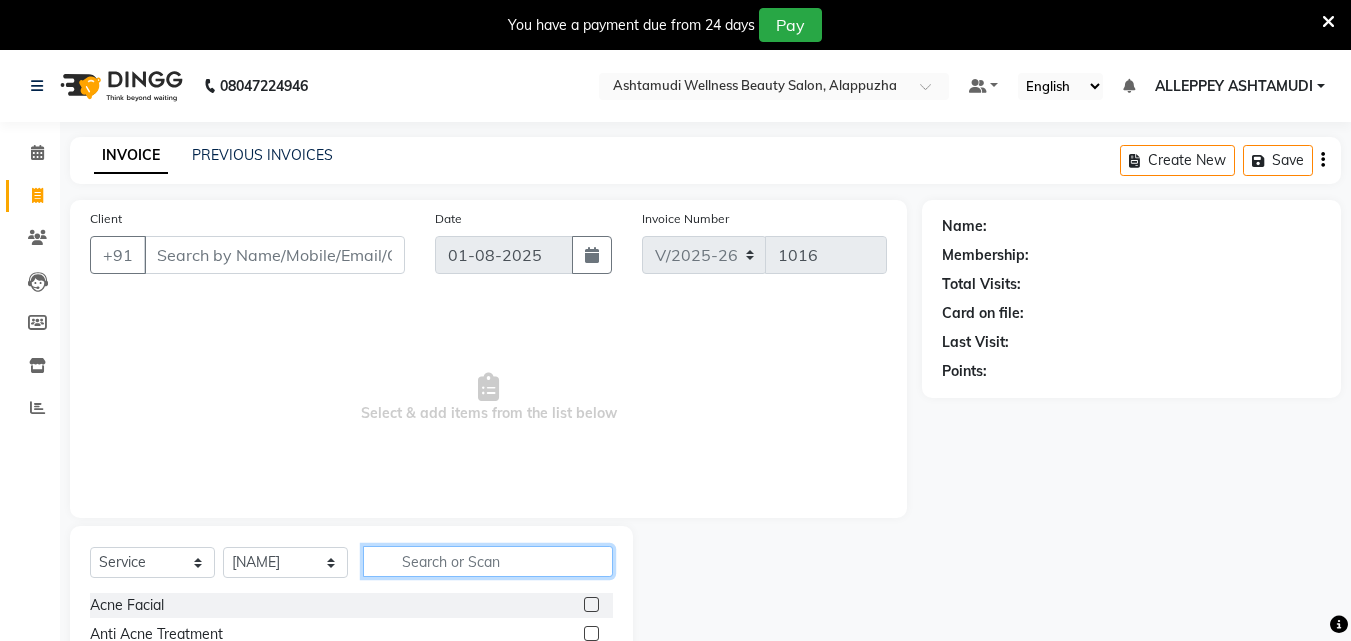 click 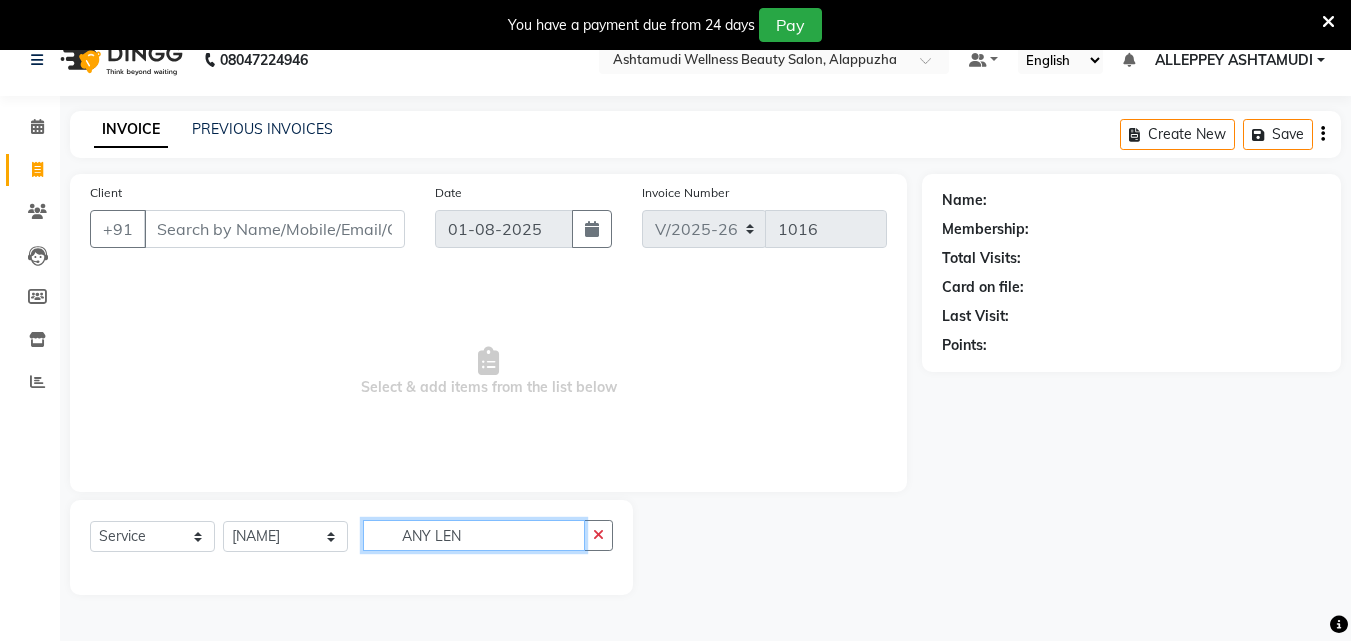 scroll, scrollTop: 50, scrollLeft: 0, axis: vertical 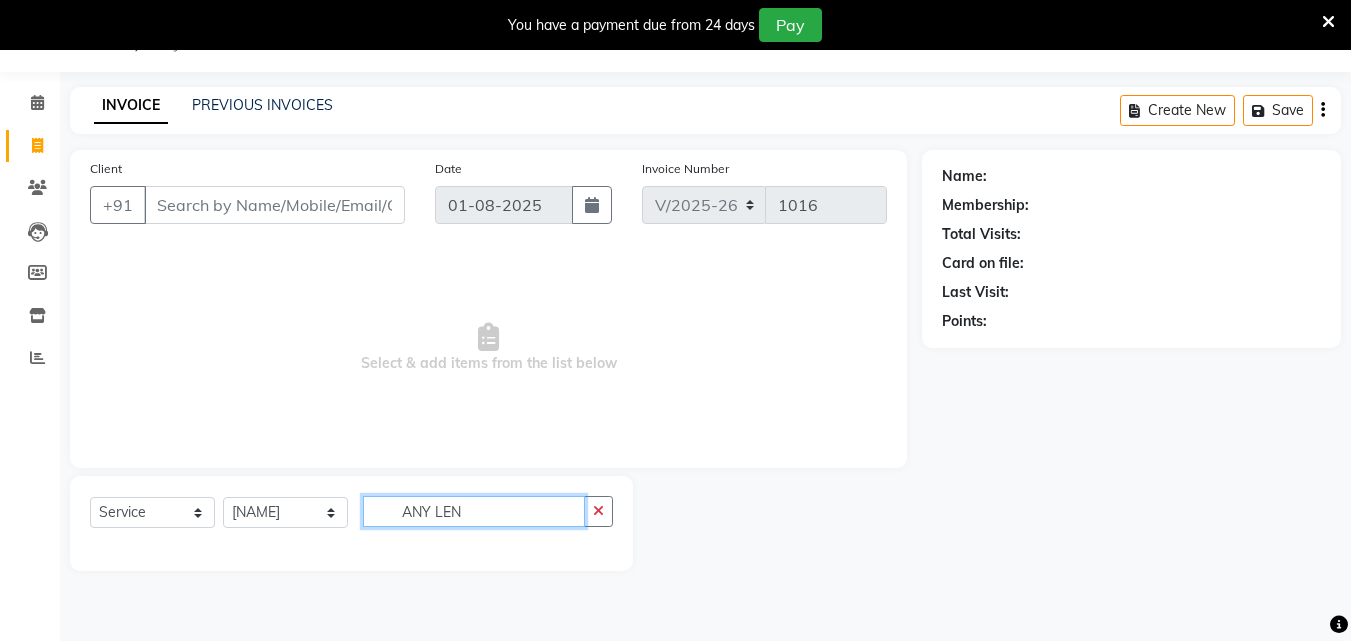 click on "ANY LEN" 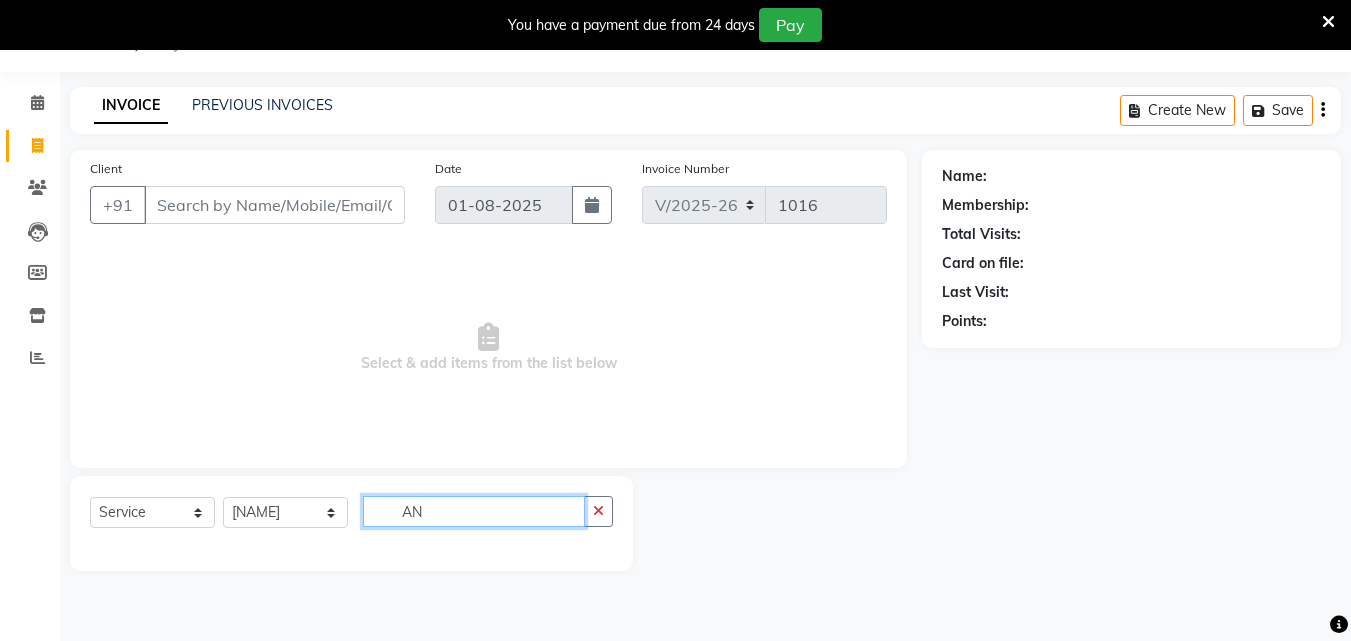 type on "A" 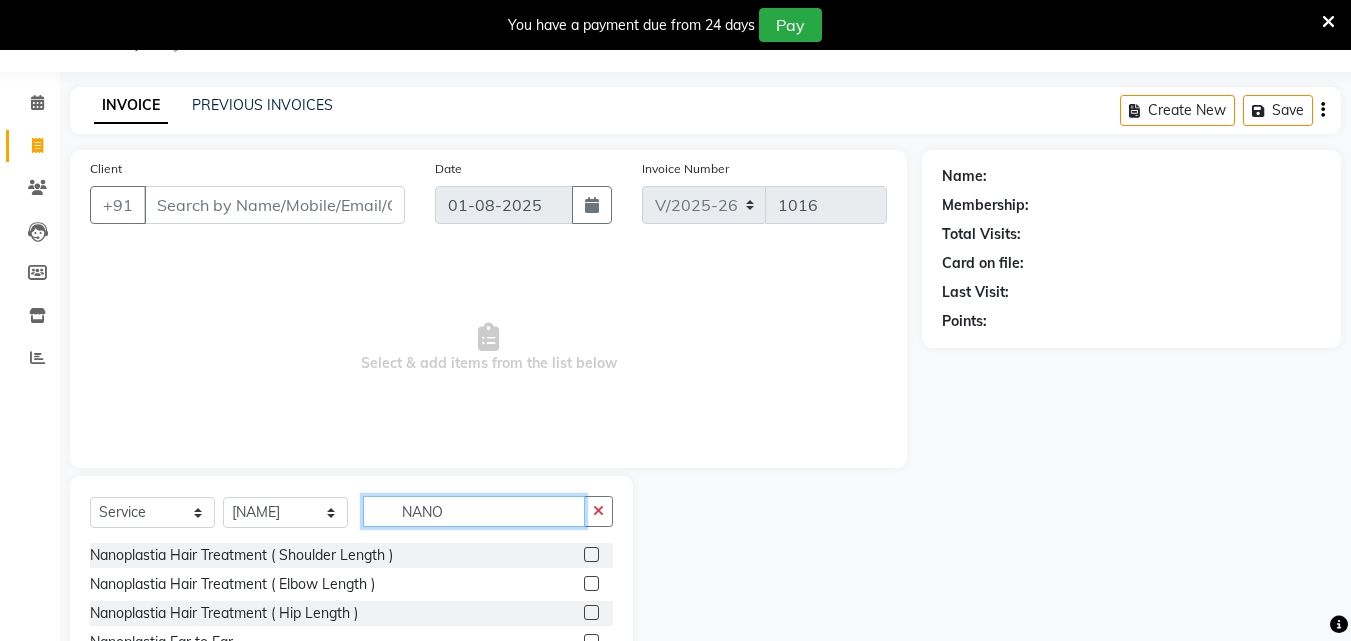 scroll, scrollTop: 3, scrollLeft: 0, axis: vertical 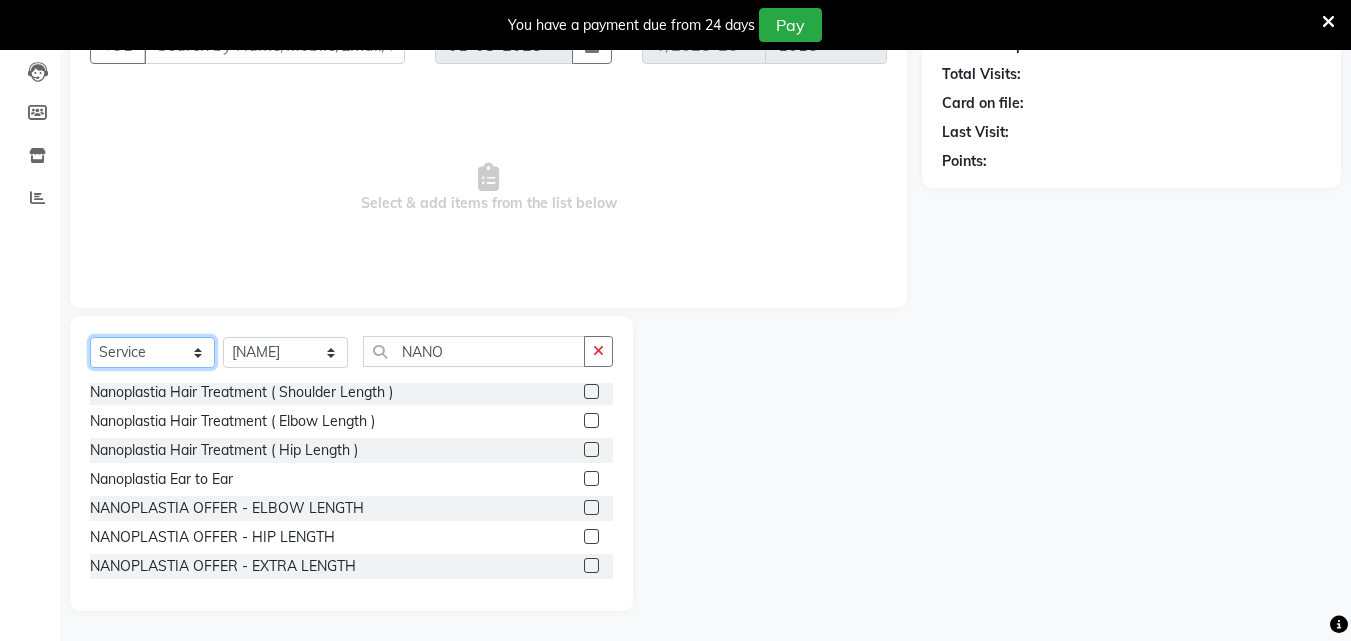 click on "Select  Service  Product  Membership  Package Voucher Prepaid Gift Card" 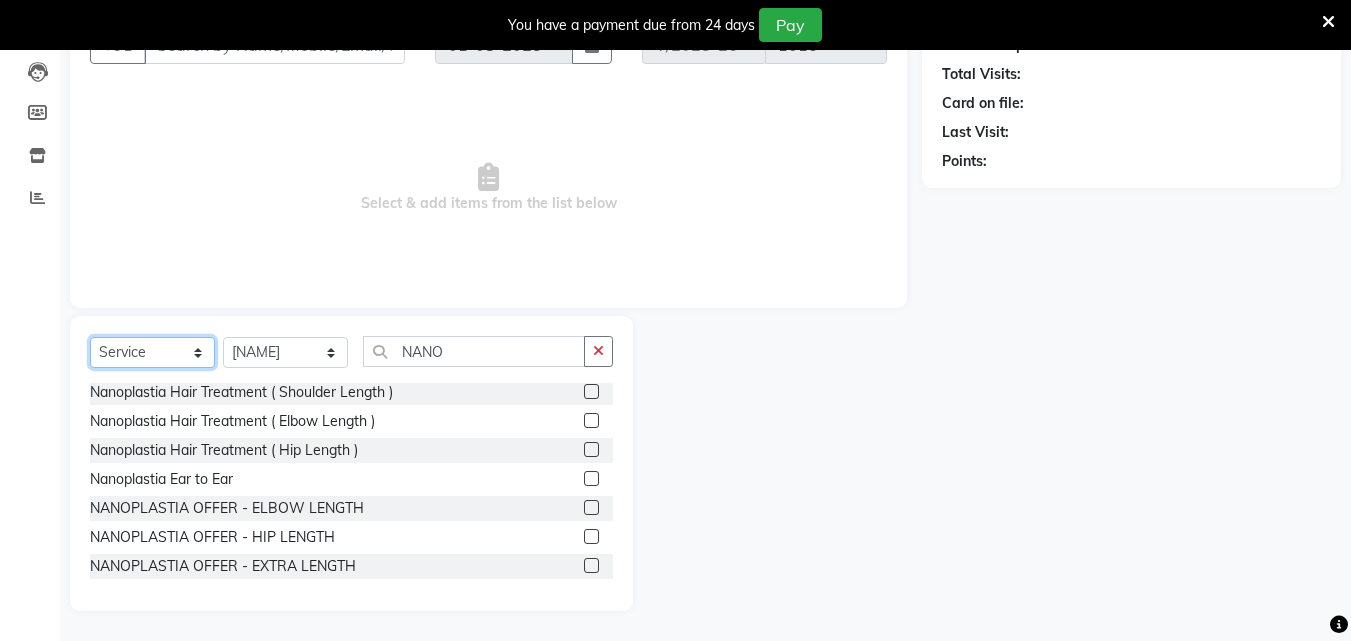 click on "Select  Service  Product  Membership  Package Voucher Prepaid Gift Card" 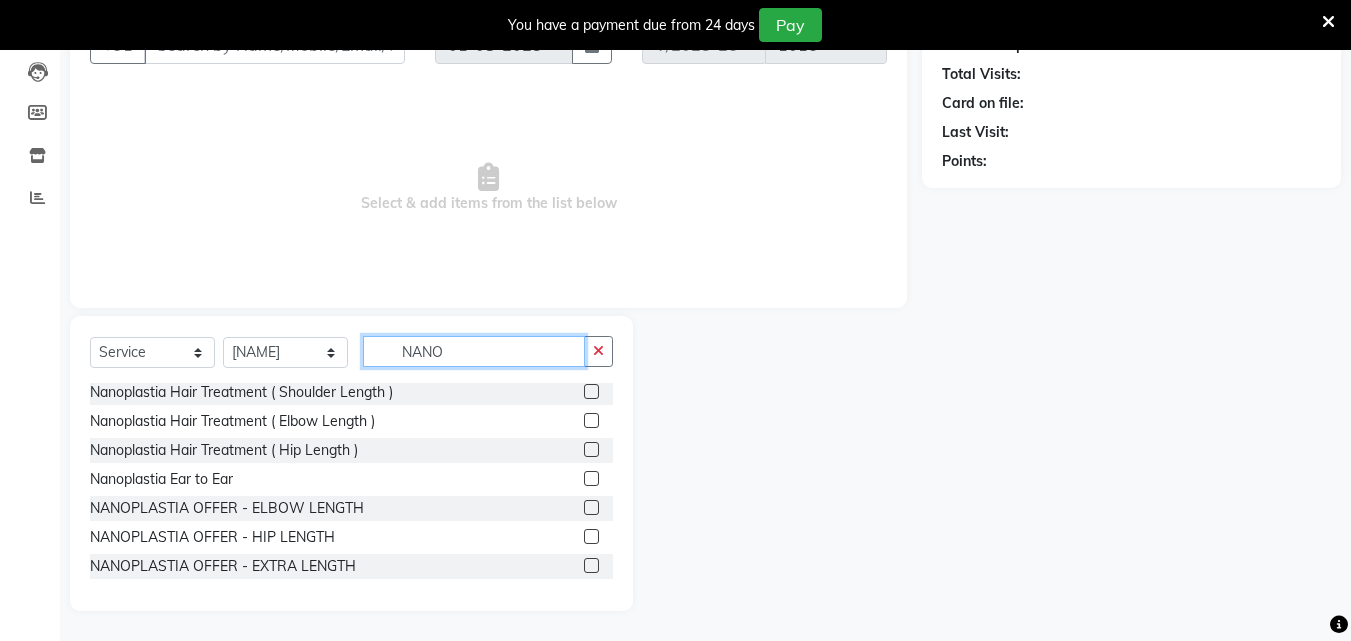click on "NANO" 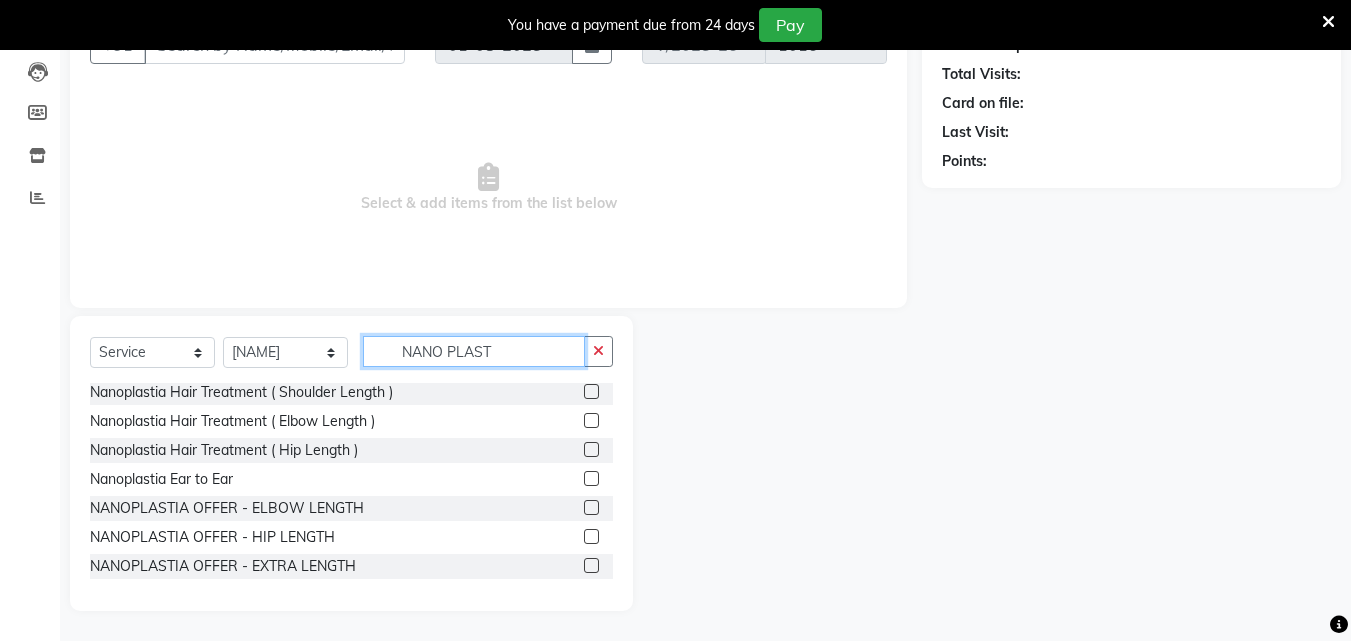 type on "NANO PLASTI" 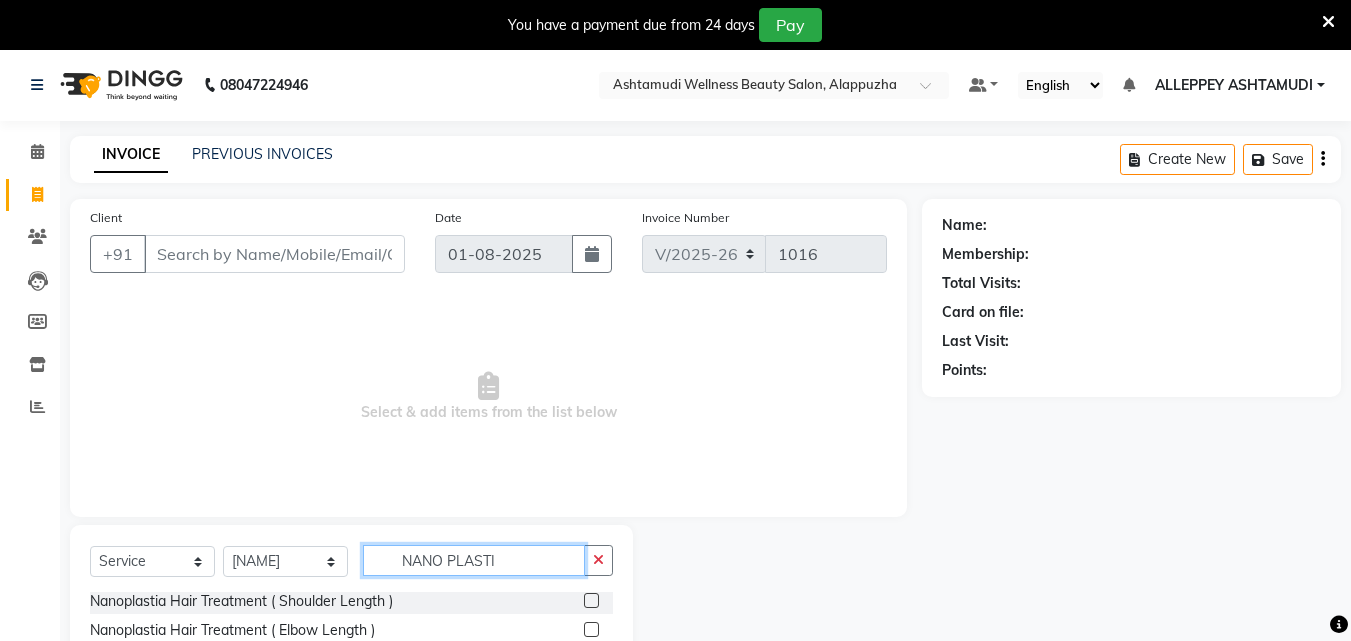 scroll, scrollTop: 0, scrollLeft: 0, axis: both 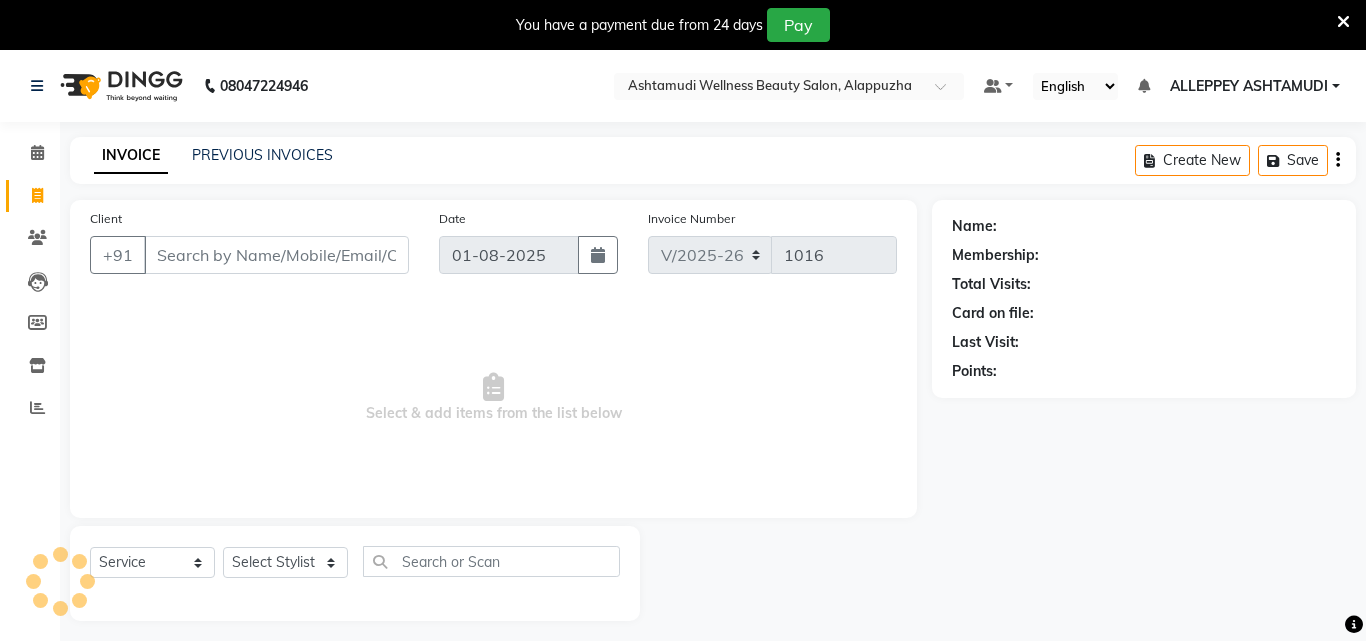 select on "4626" 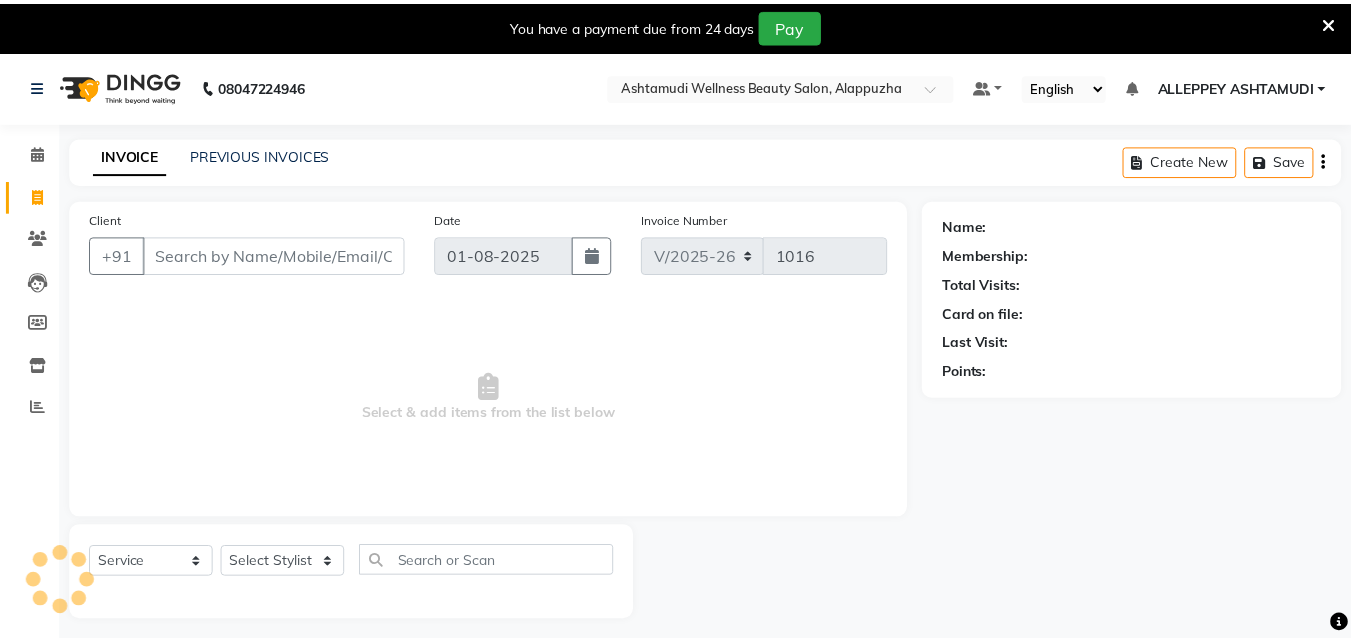 scroll, scrollTop: 0, scrollLeft: 0, axis: both 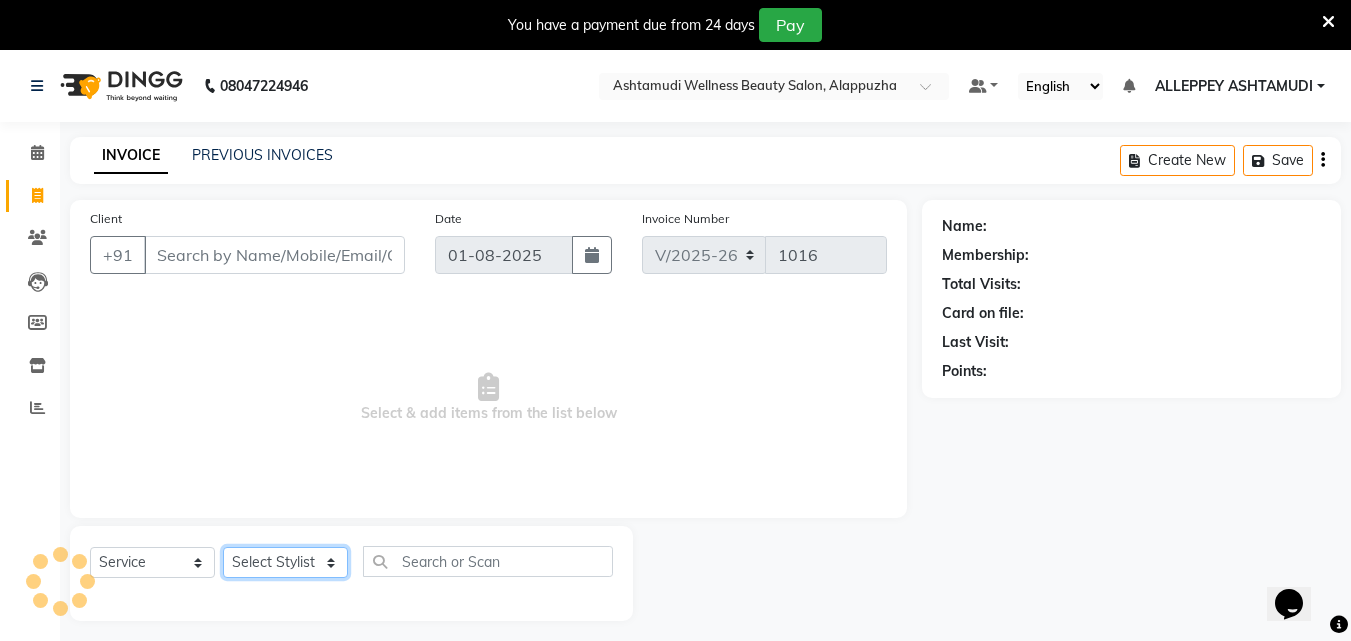 click on "Select Stylist [LOCATION] [LOCATION] [PERSON] [PERSON] [PERSON] [PERSON] [PERSON] [PERSON]" 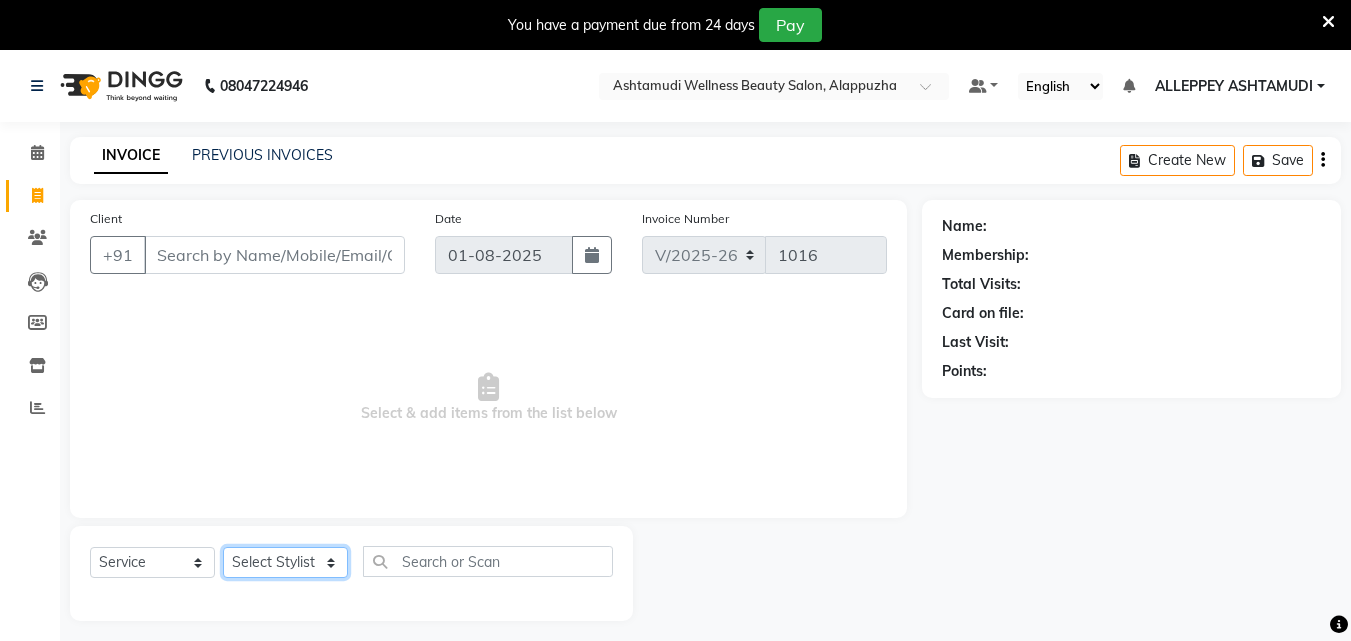 select on "80964" 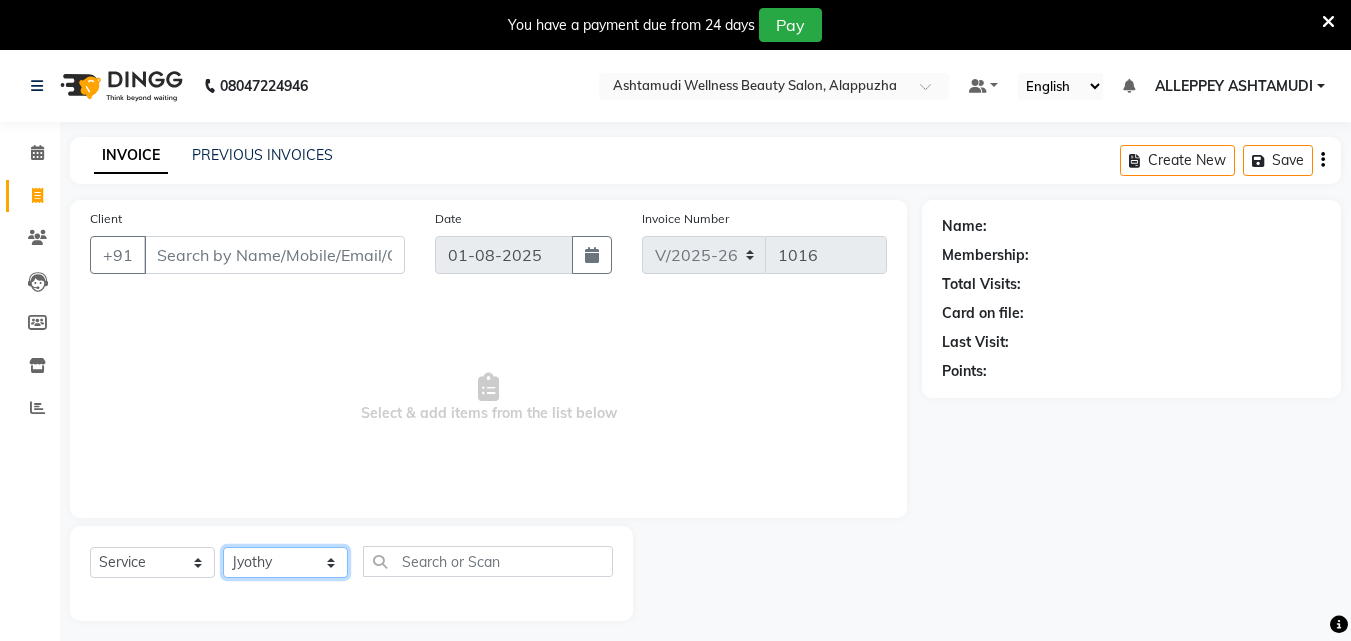 click on "Select Stylist [LOCATION] [LOCATION] [PERSON] [PERSON] [PERSON] [PERSON] [PERSON] [PERSON]" 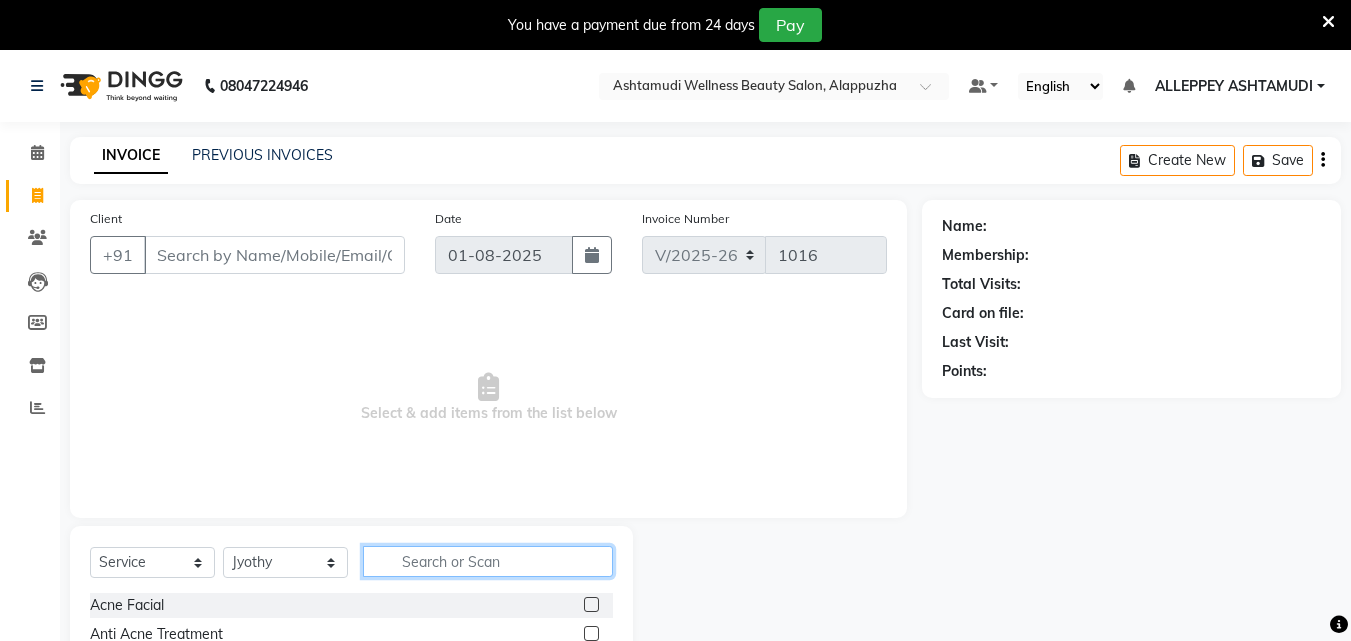 click 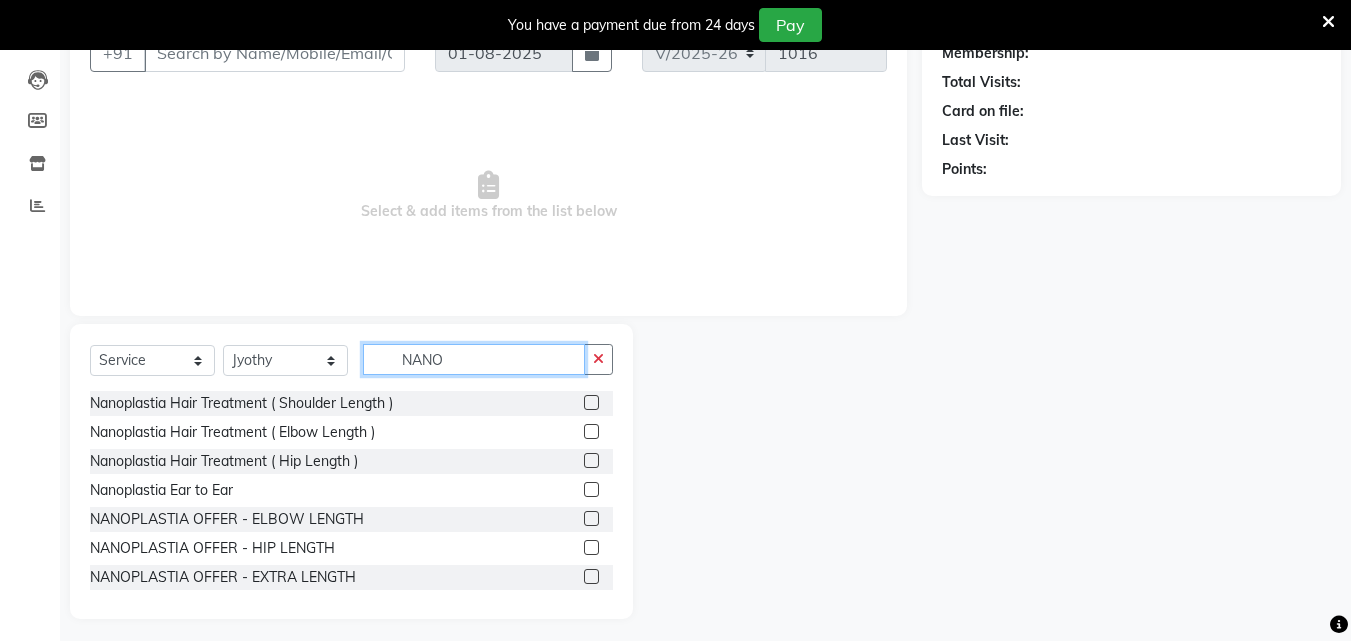 scroll, scrollTop: 210, scrollLeft: 0, axis: vertical 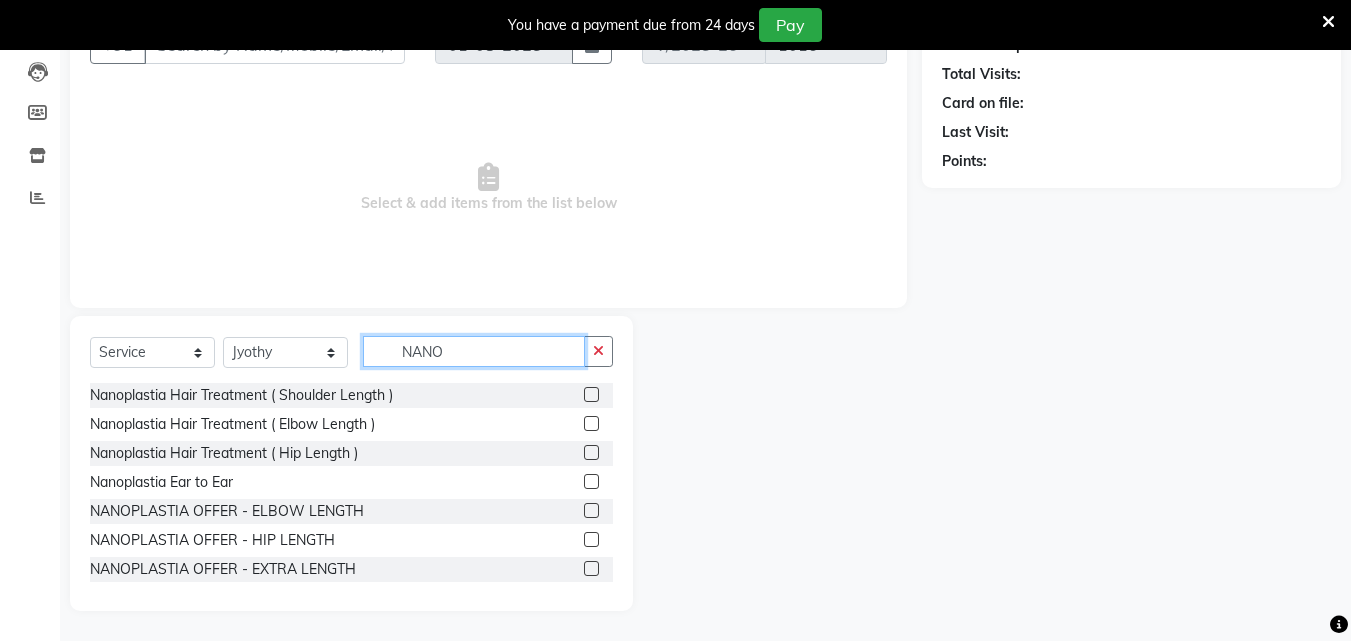 type on "NANO" 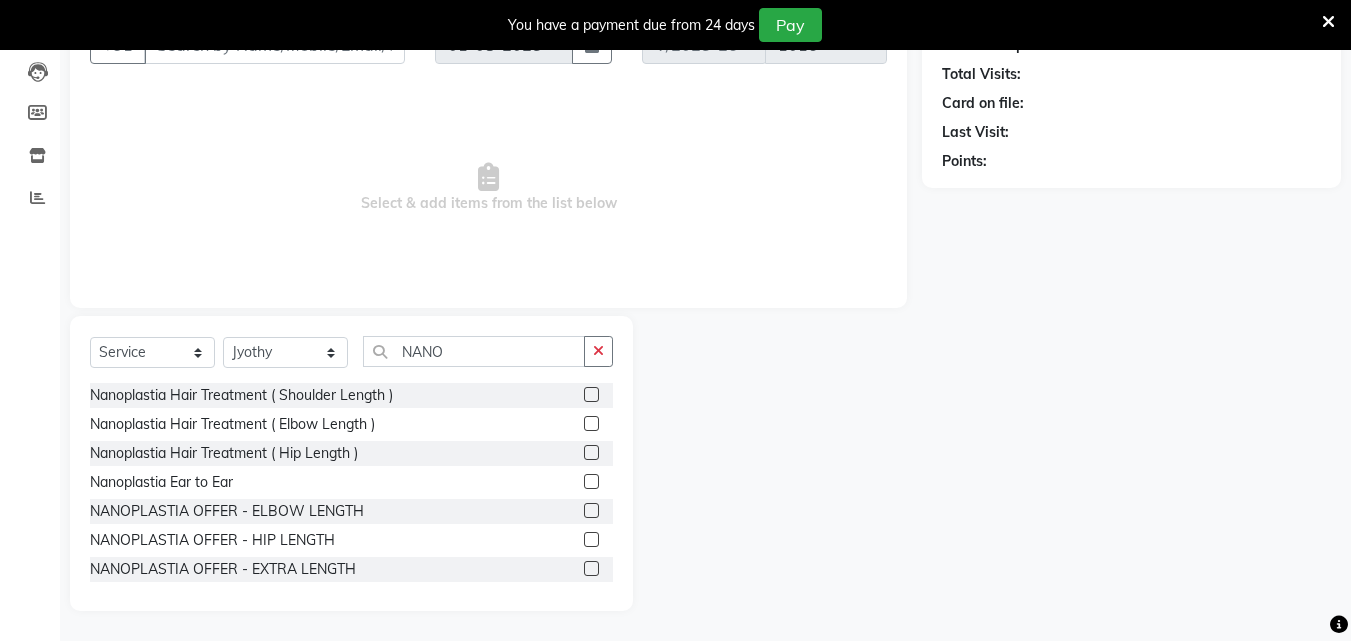 click 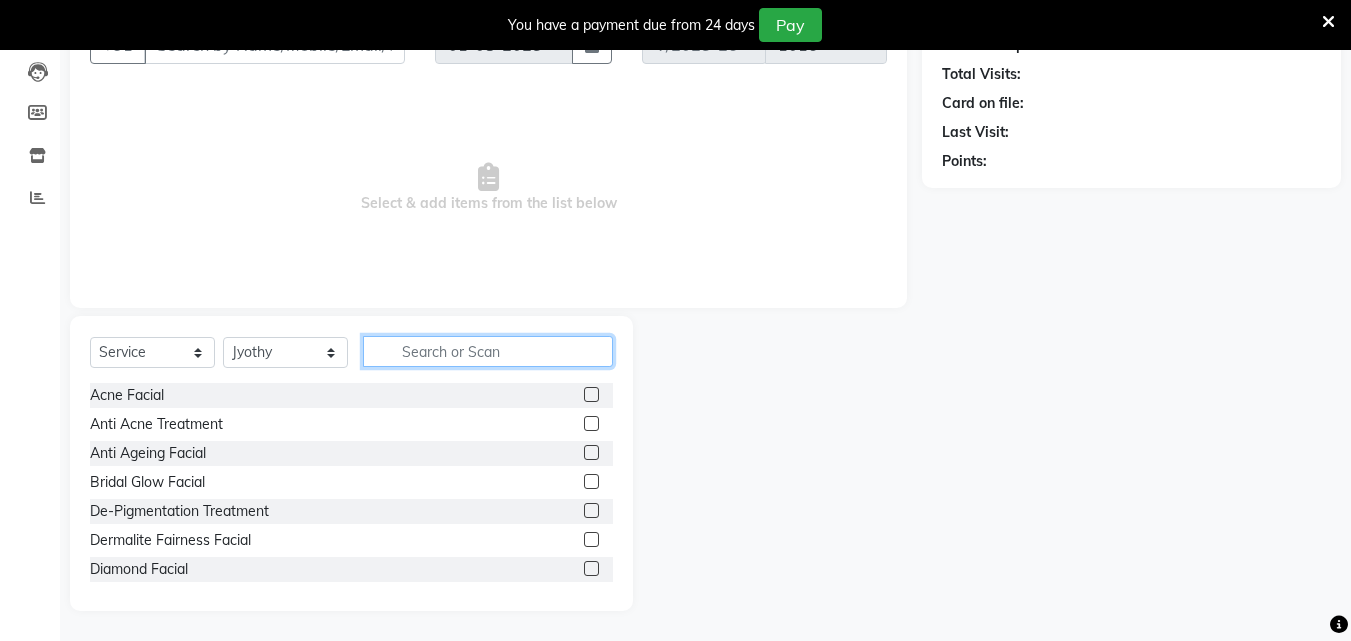 click 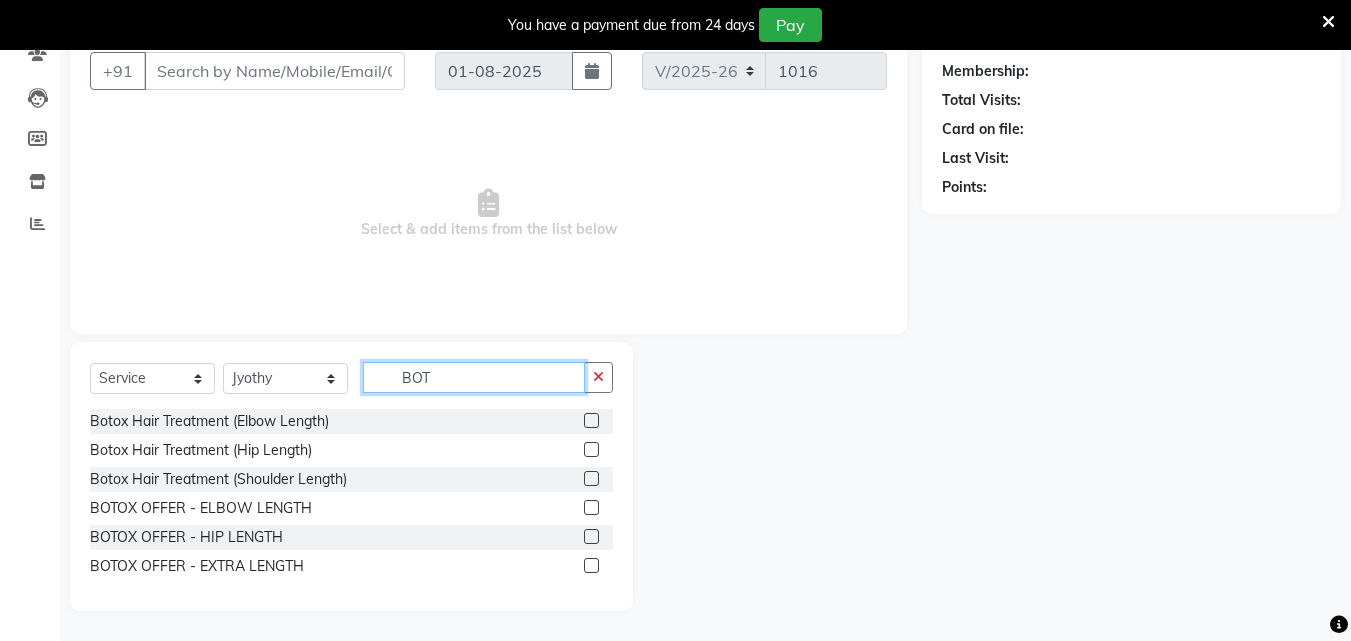 scroll, scrollTop: 184, scrollLeft: 0, axis: vertical 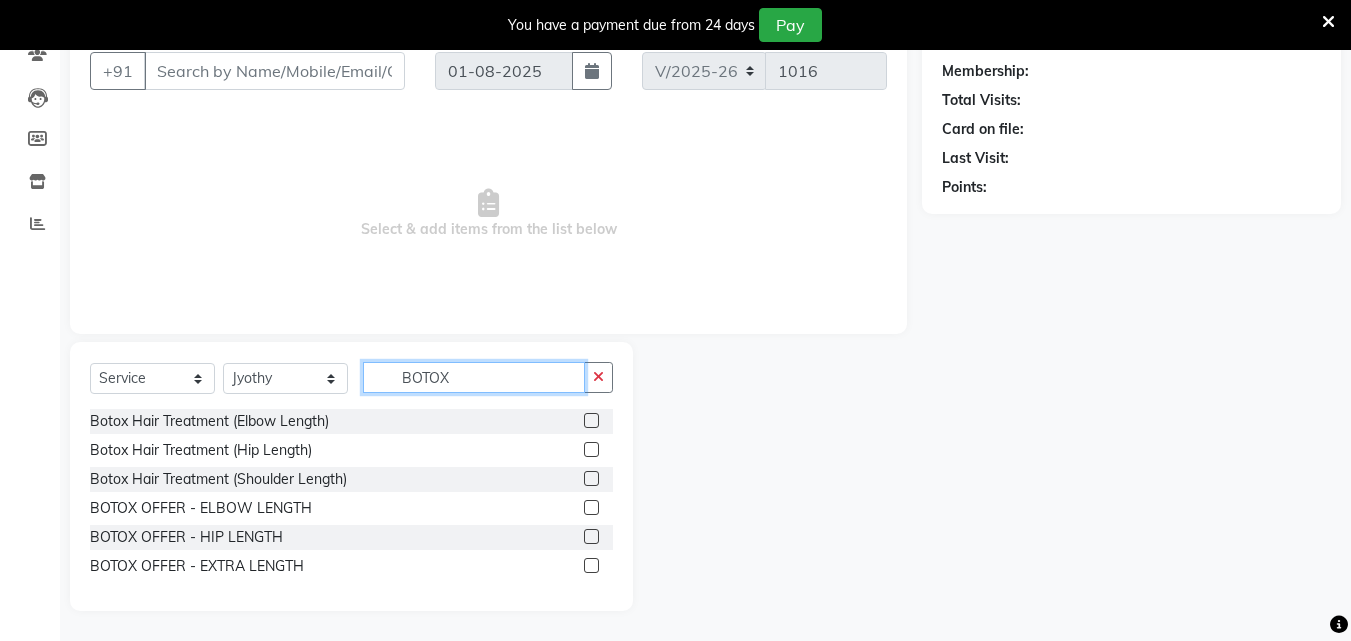 type on "BOTOX" 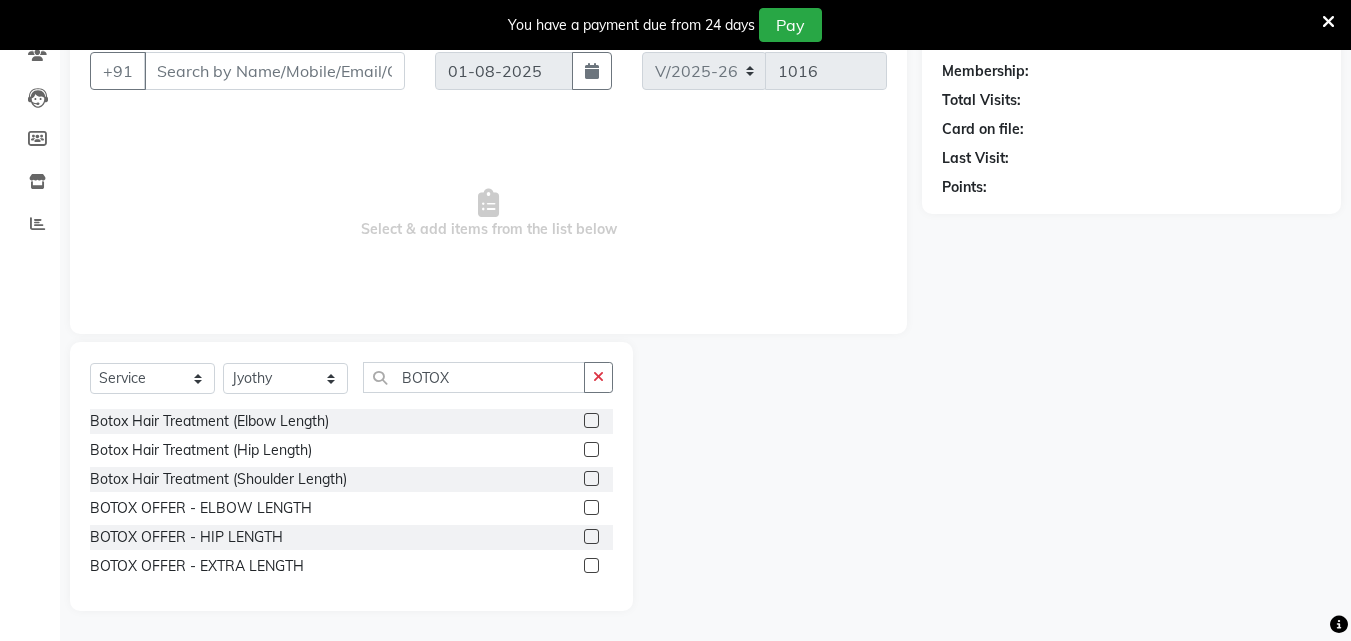 click 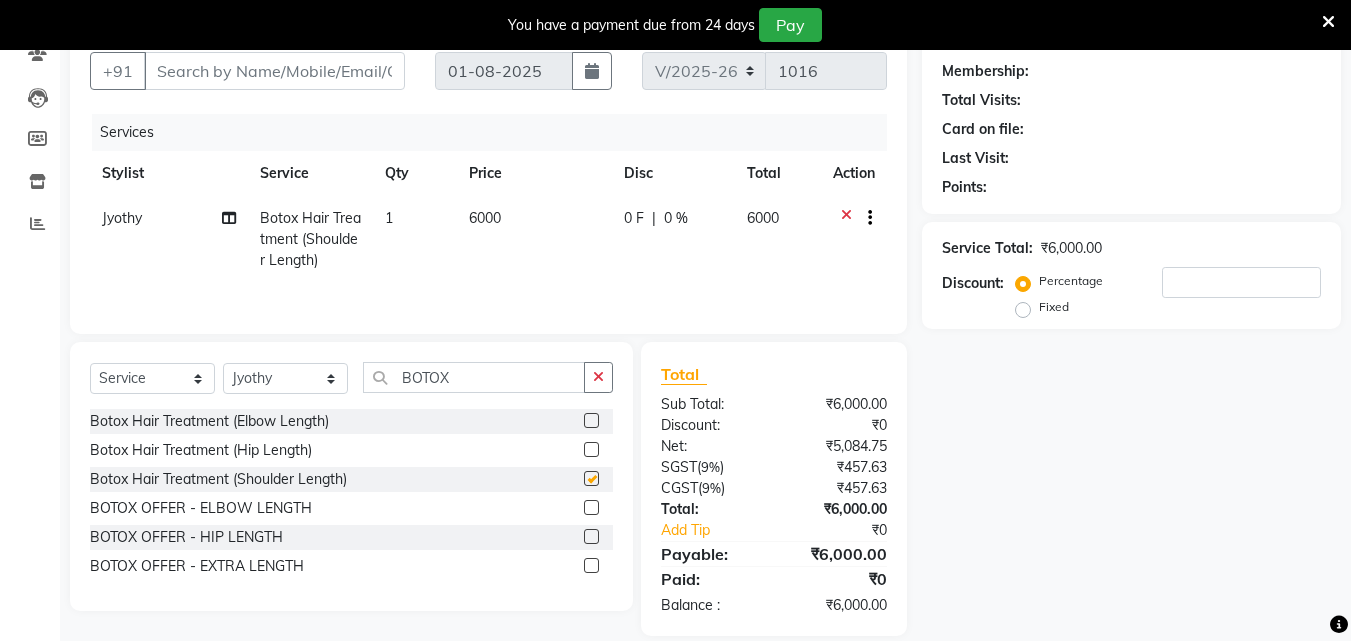 checkbox on "false" 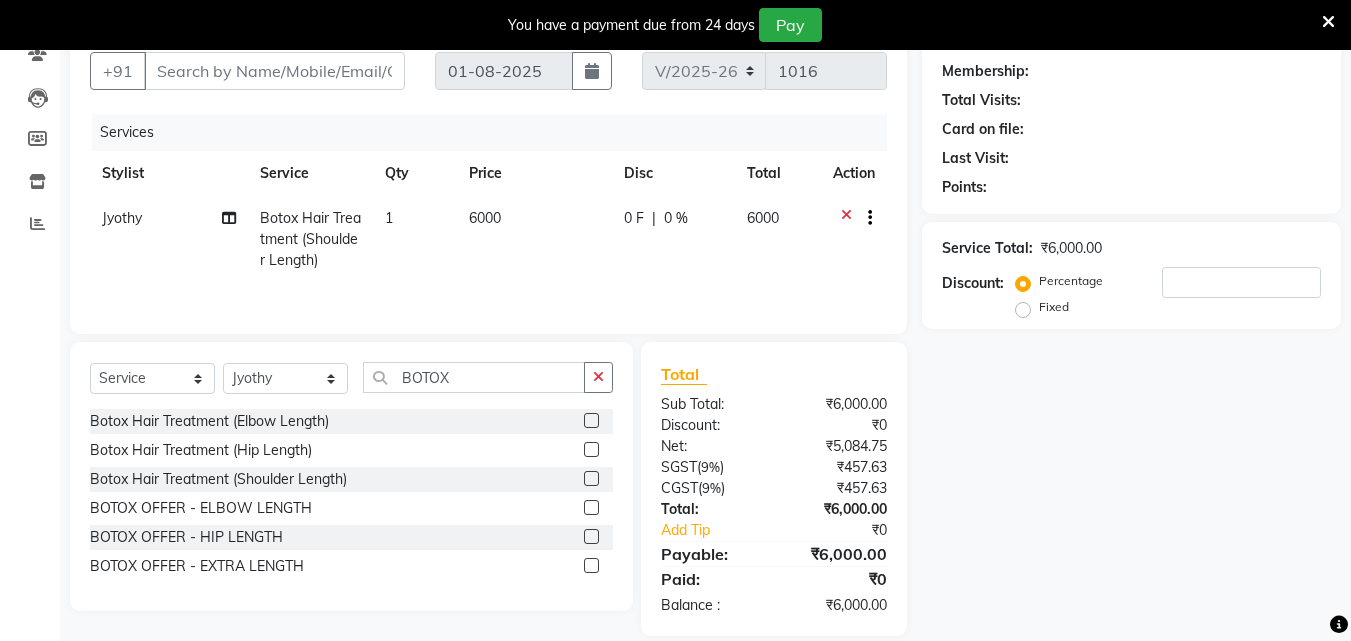 click 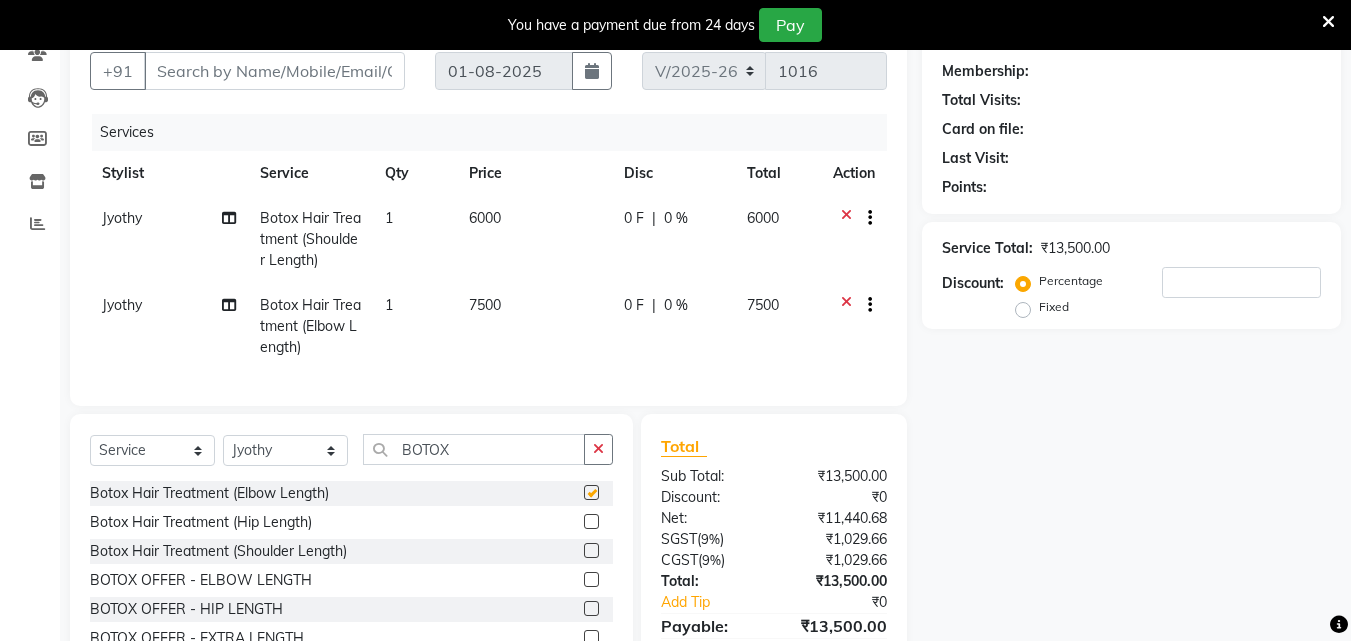 checkbox on "false" 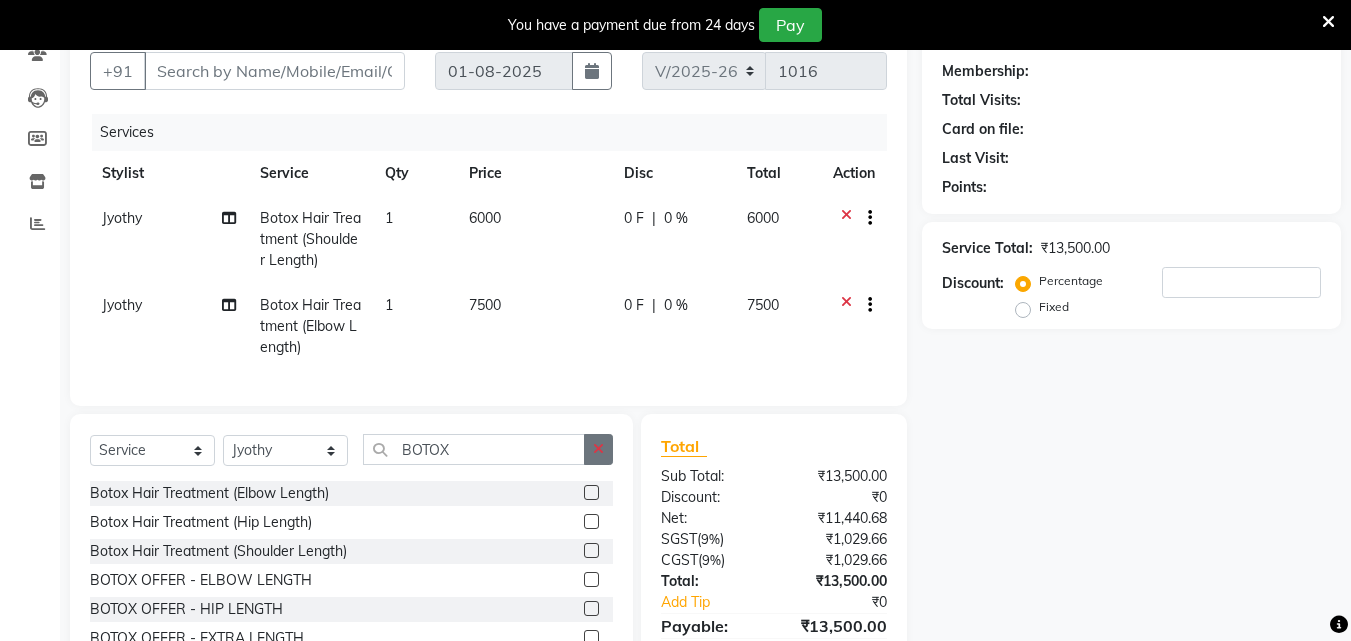 click 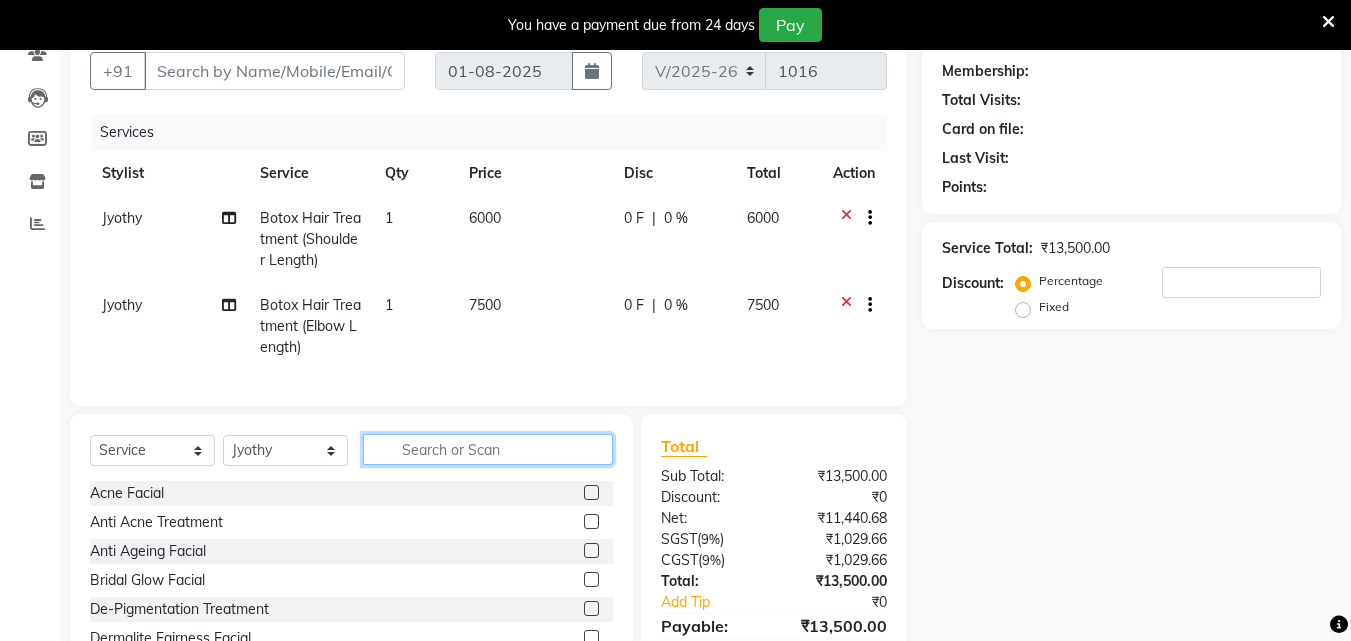 click 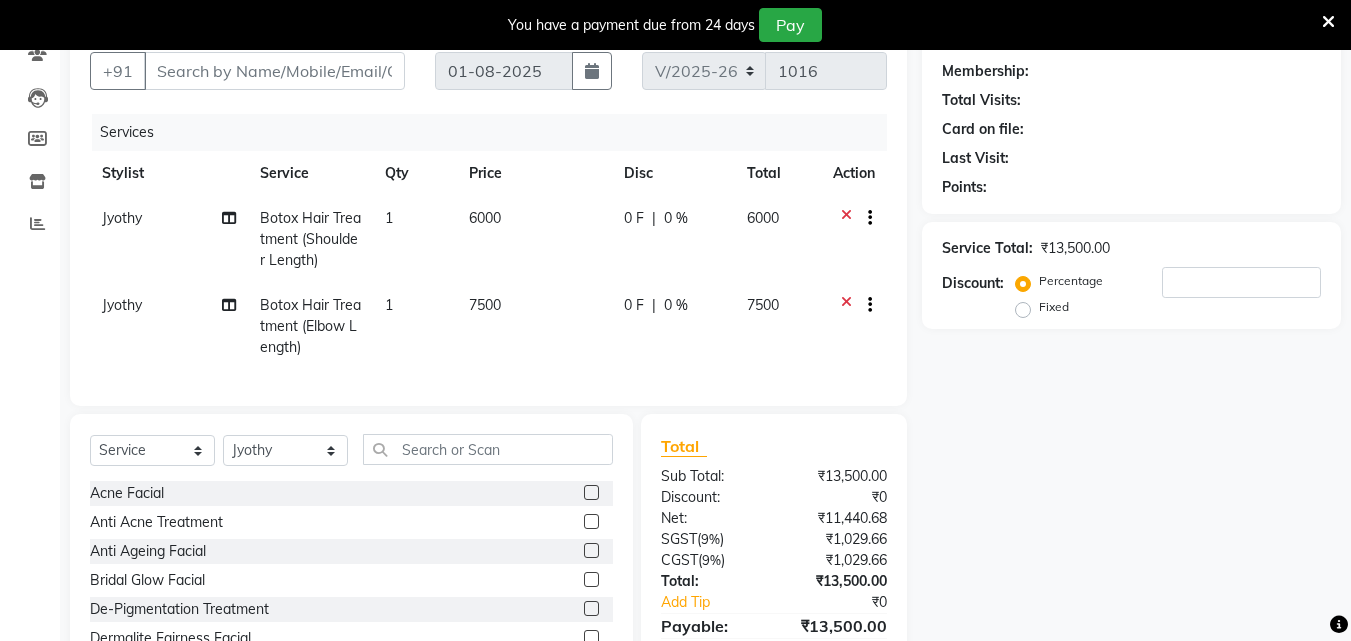 click 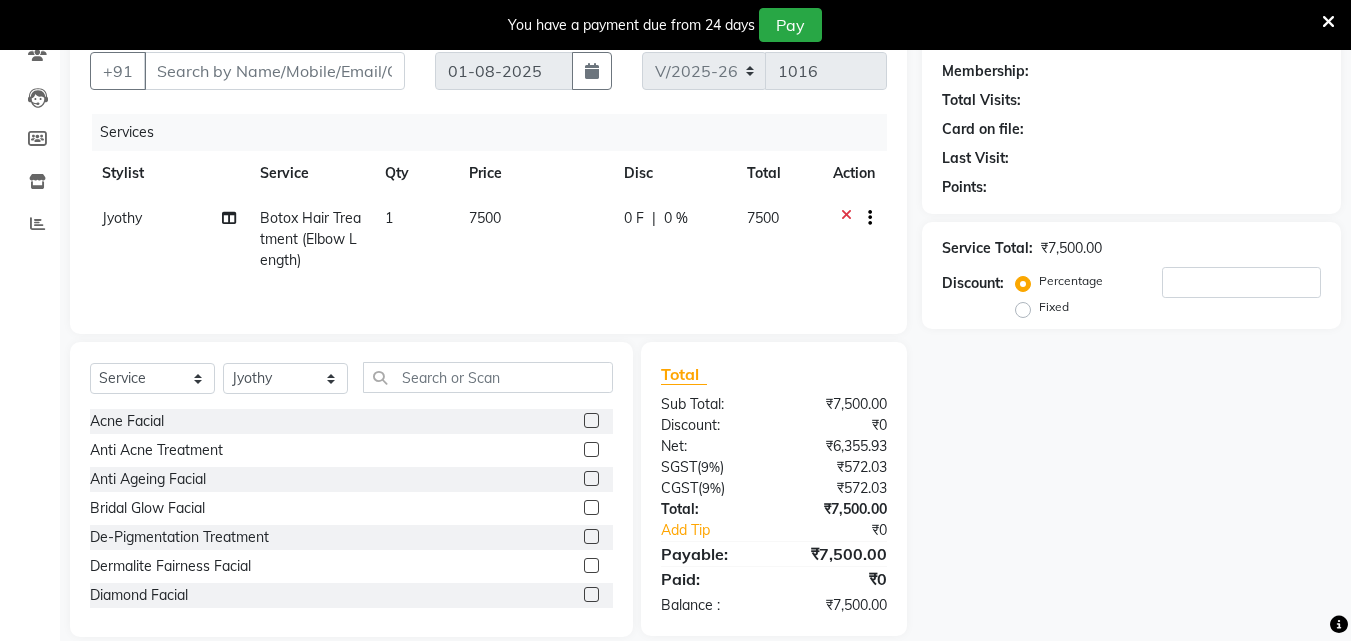 click 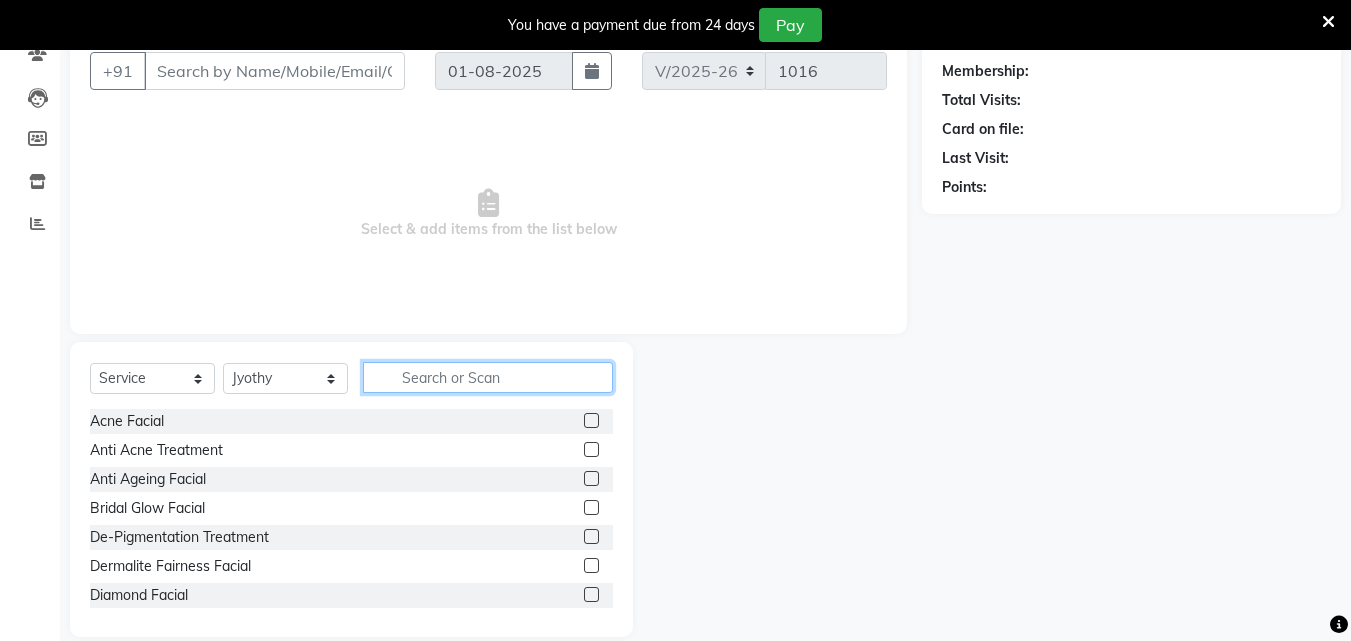 click 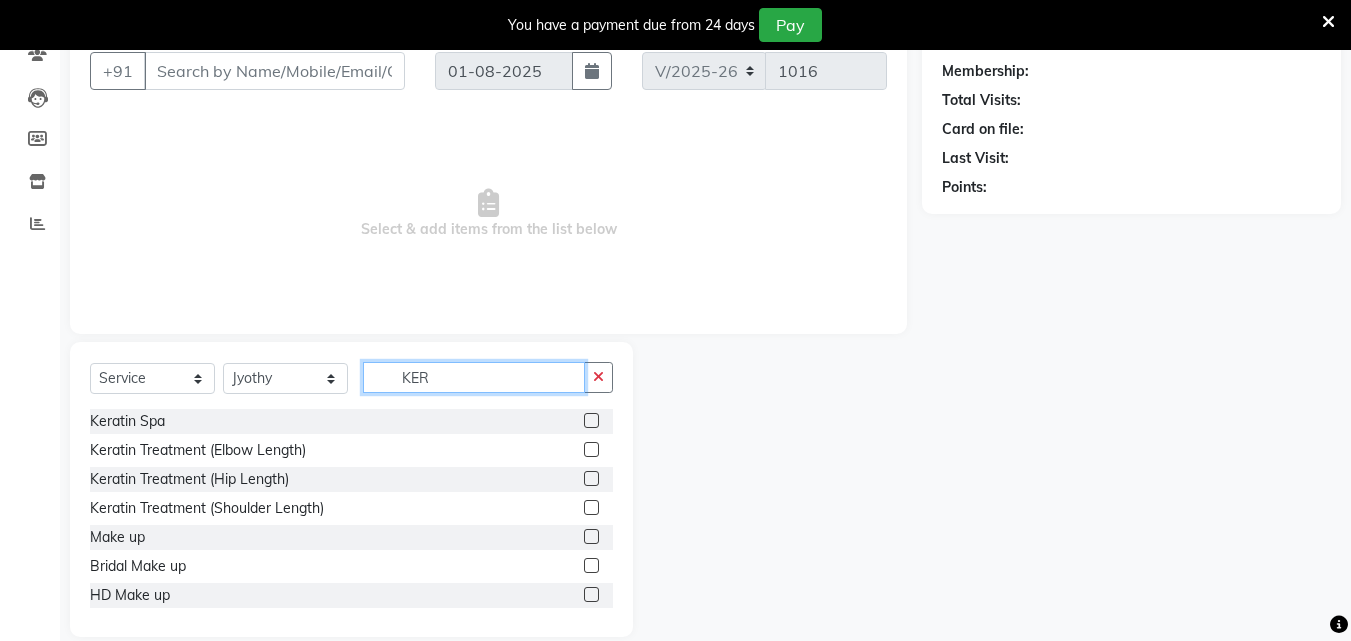 scroll, scrollTop: 126, scrollLeft: 0, axis: vertical 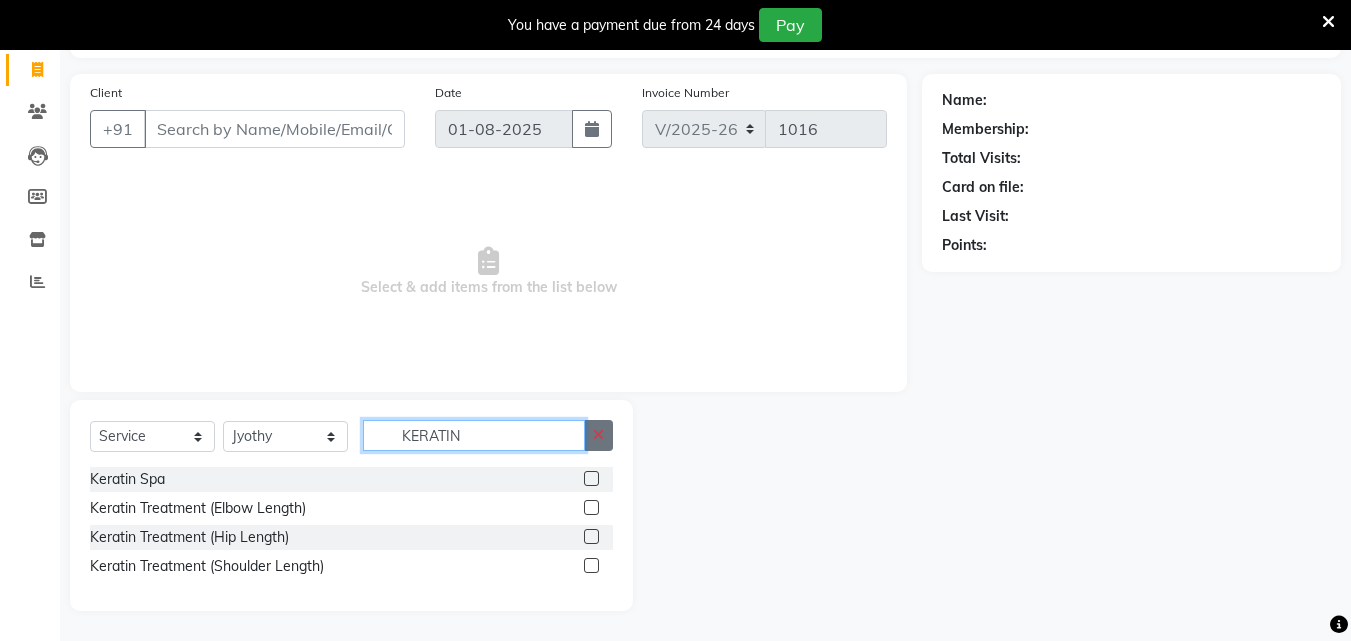 type on "KERATIN" 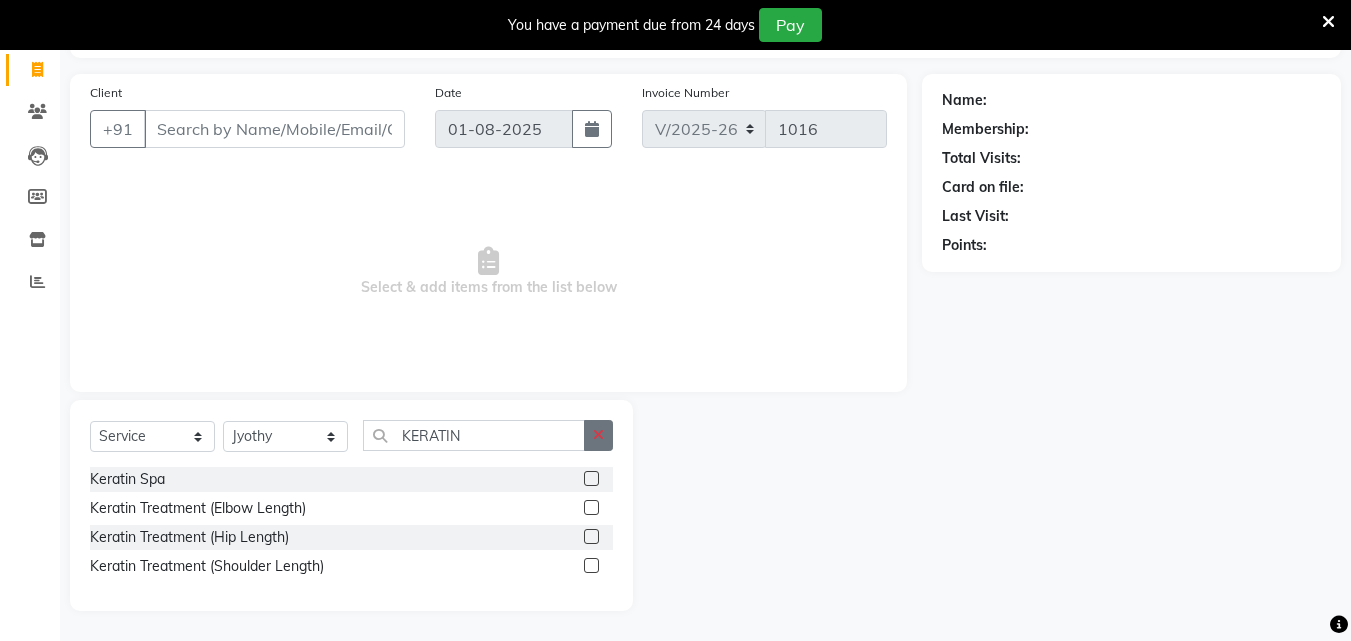 click 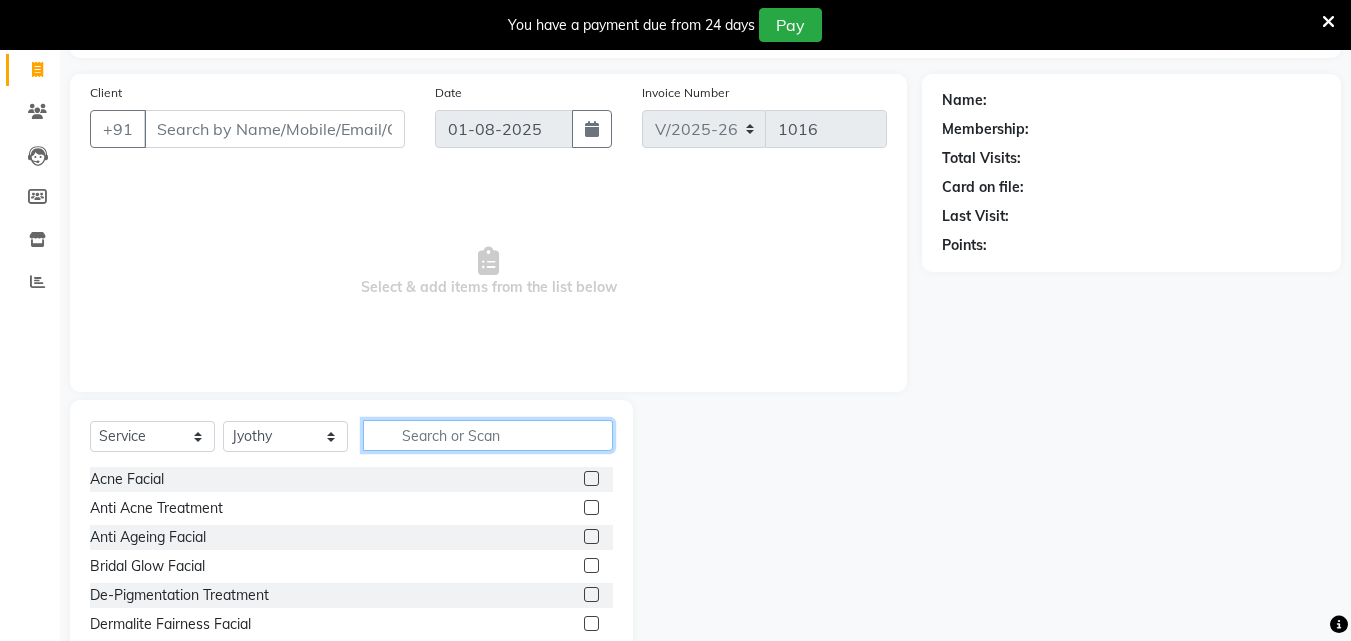 click 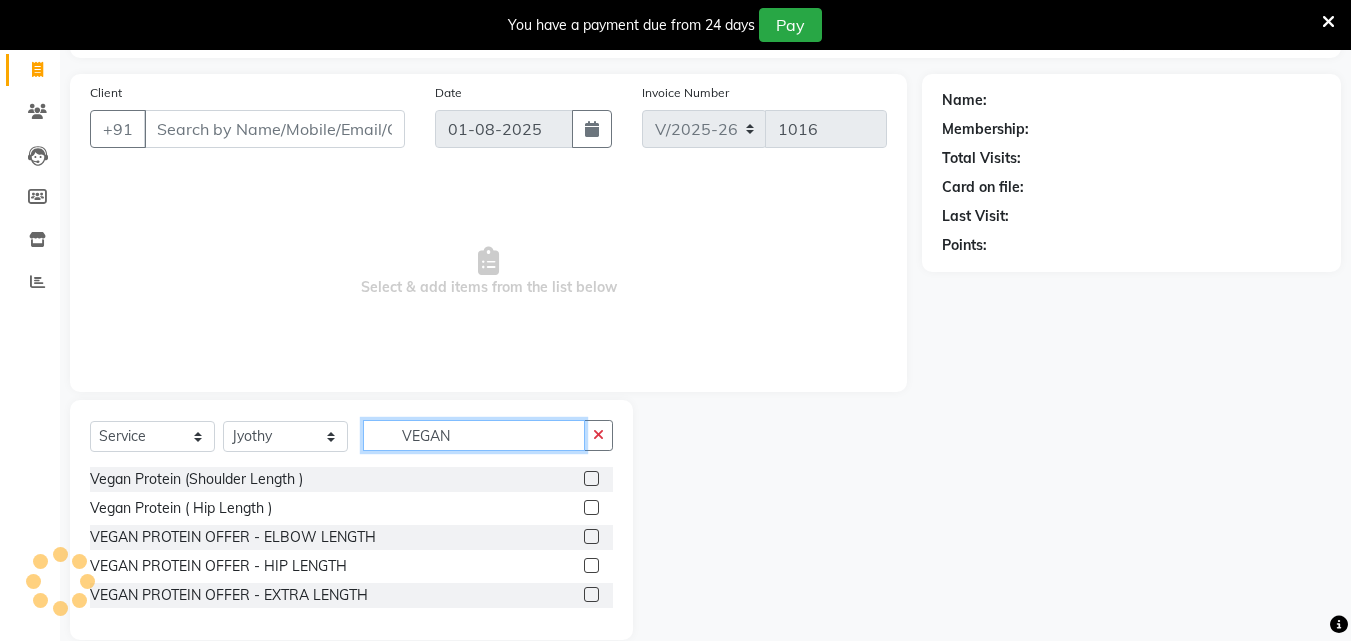 type on "VEGAN" 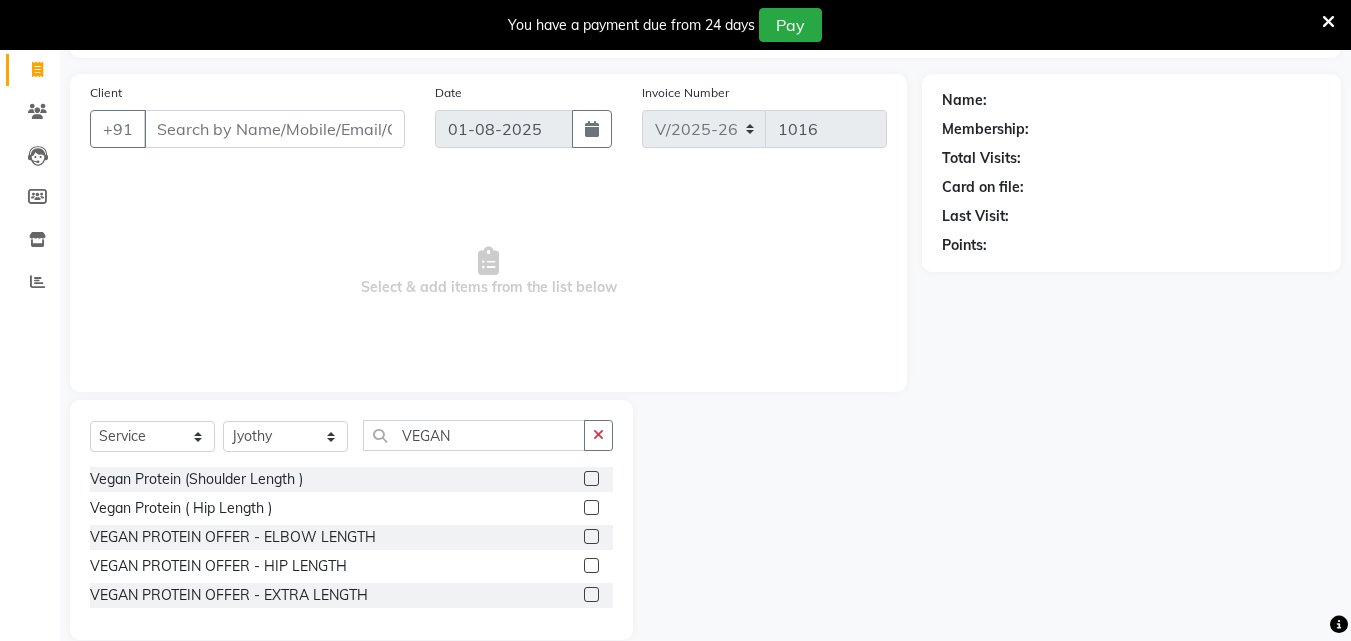 click 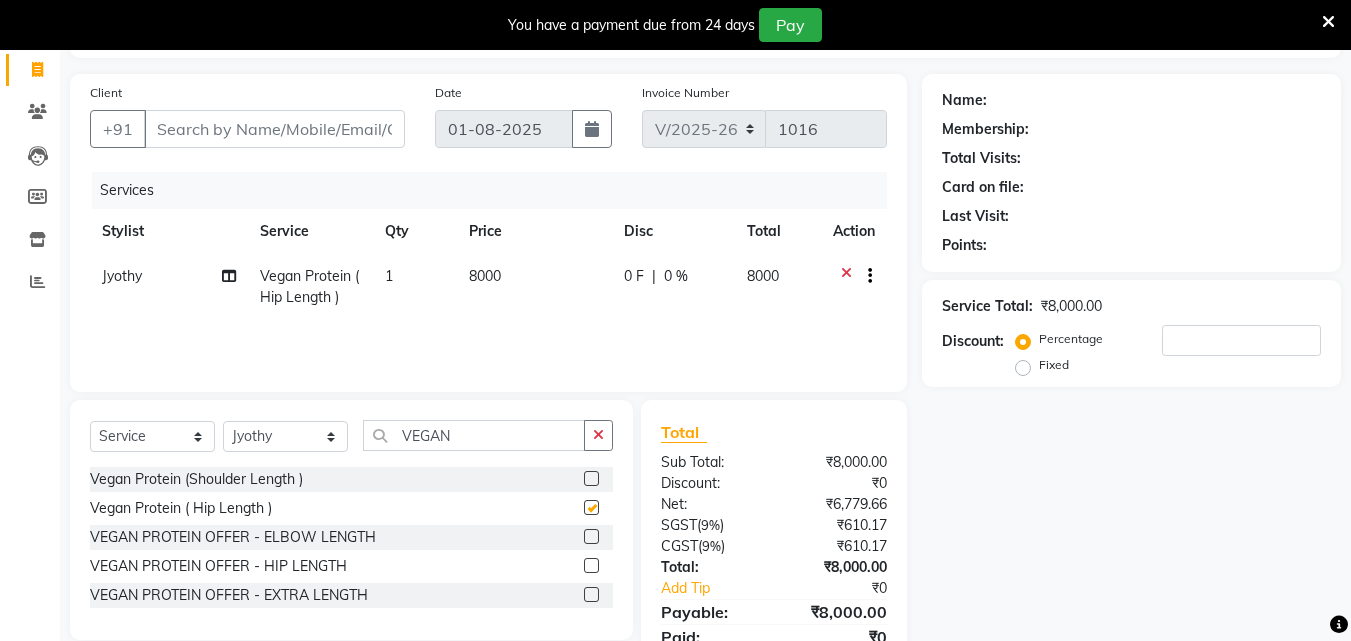 checkbox on "false" 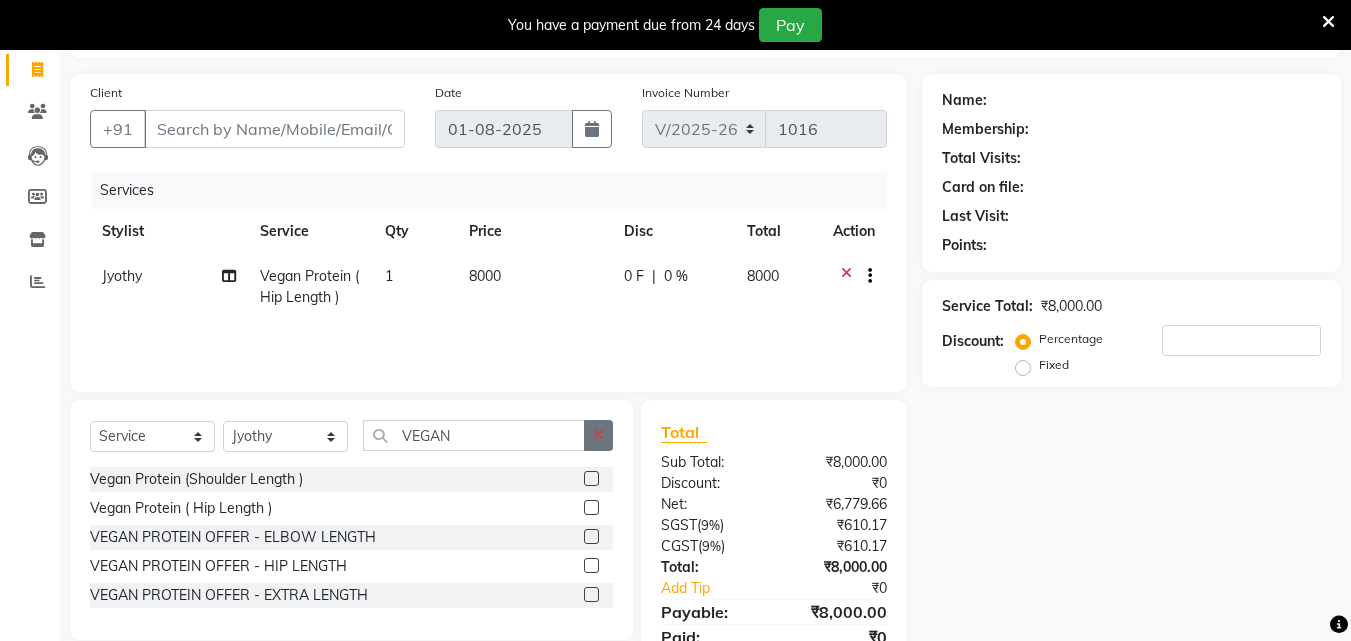 click 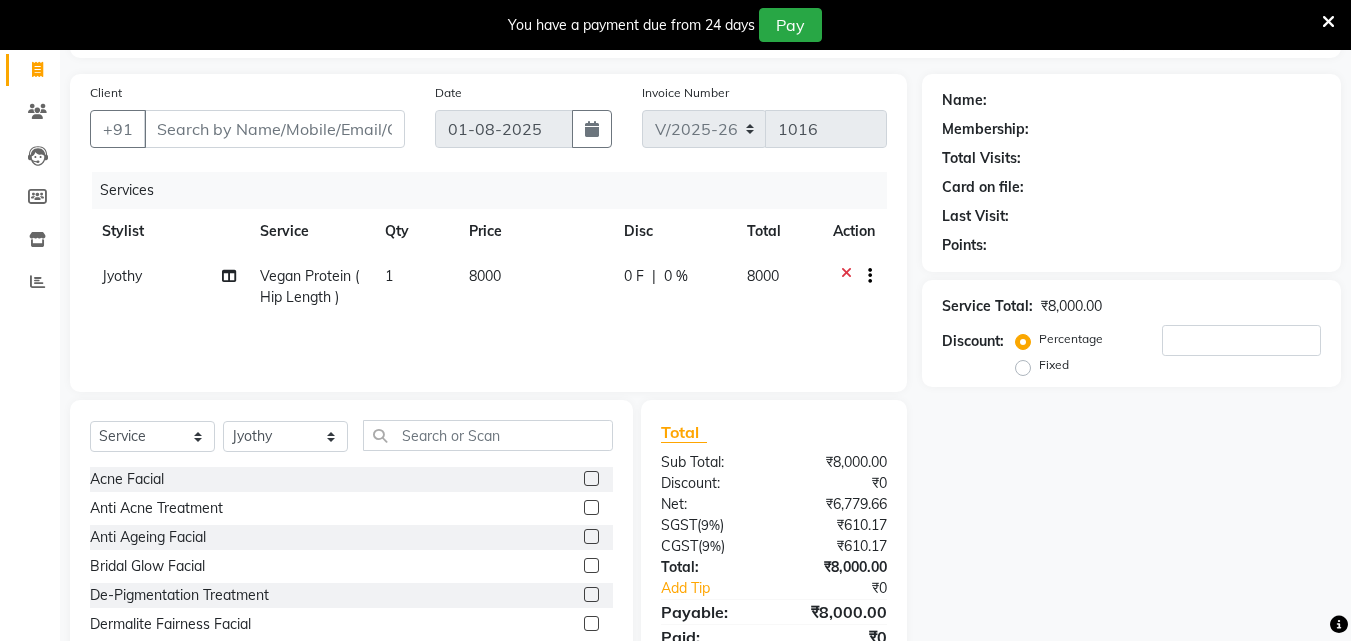 click 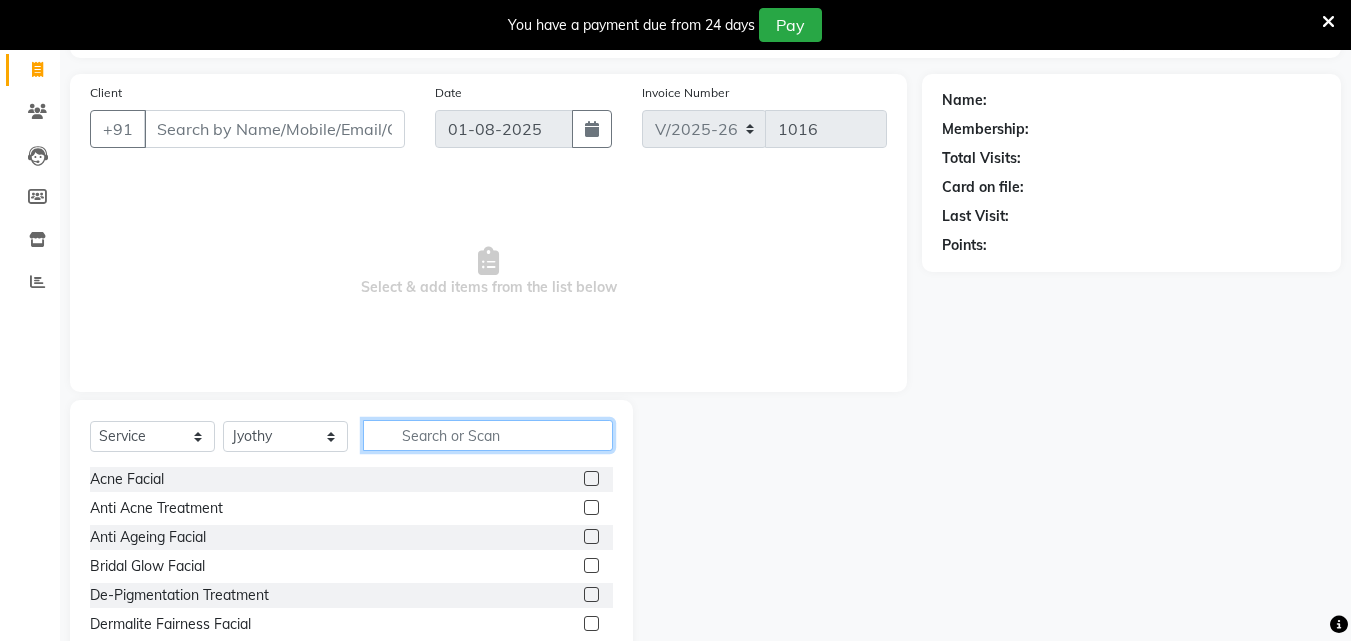 click 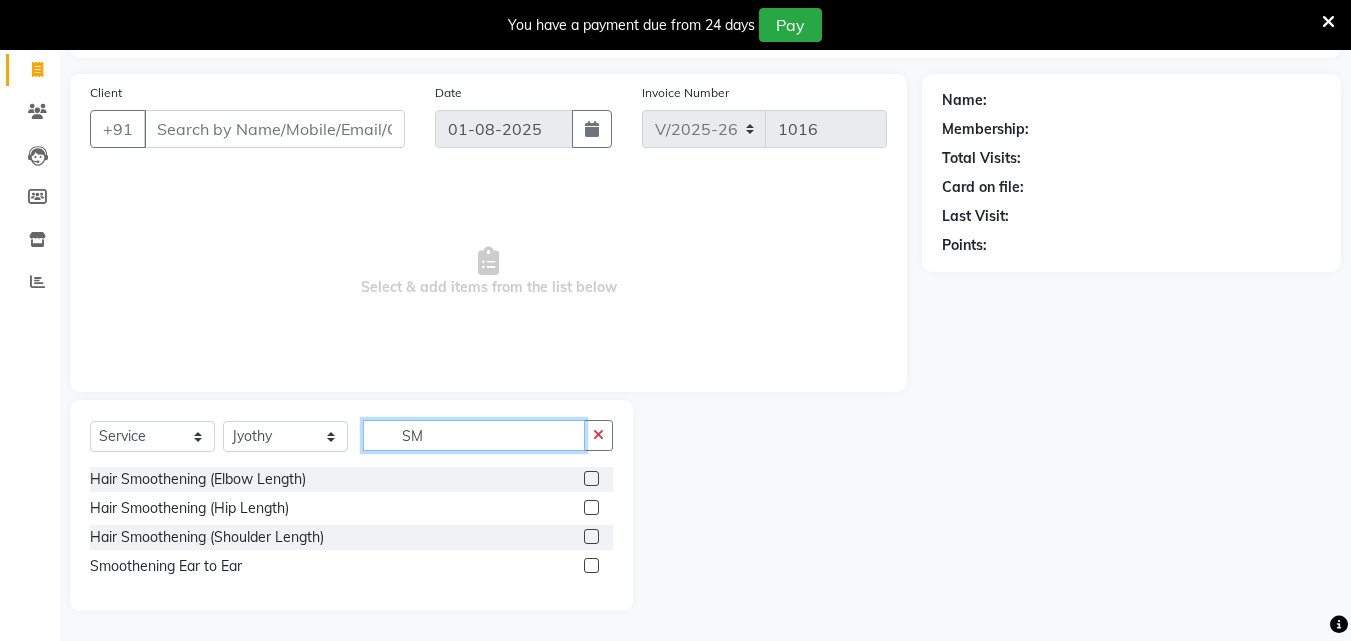 type on "S" 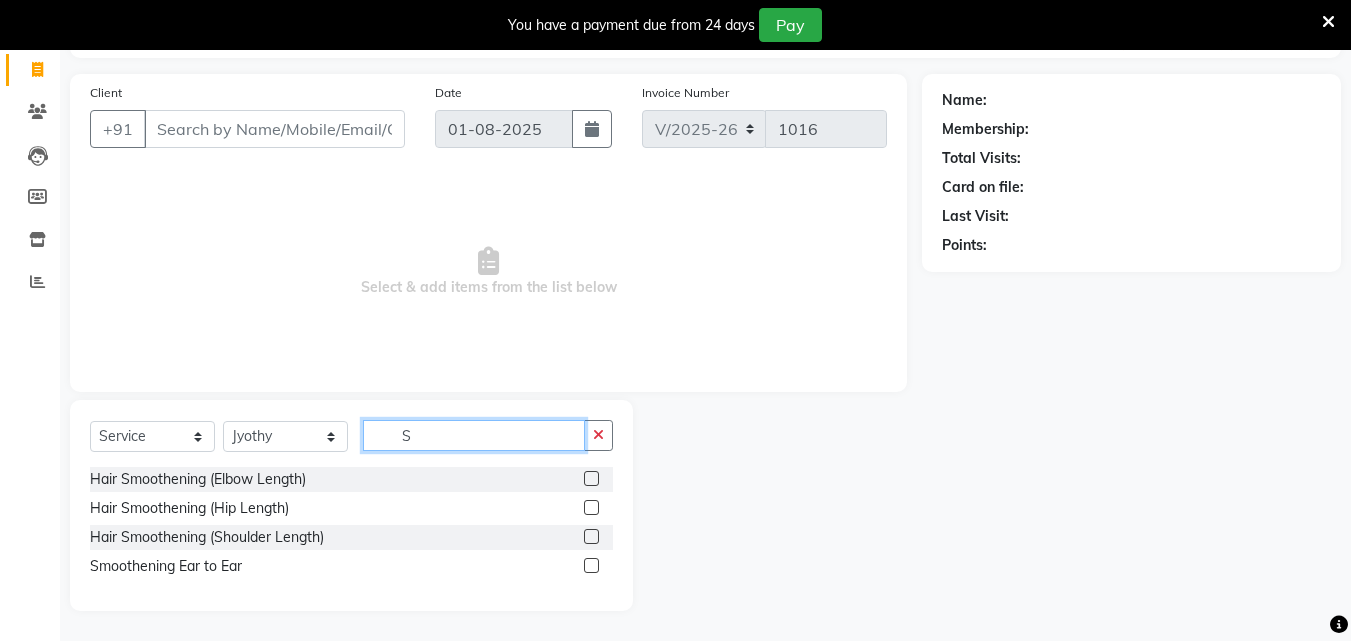 type 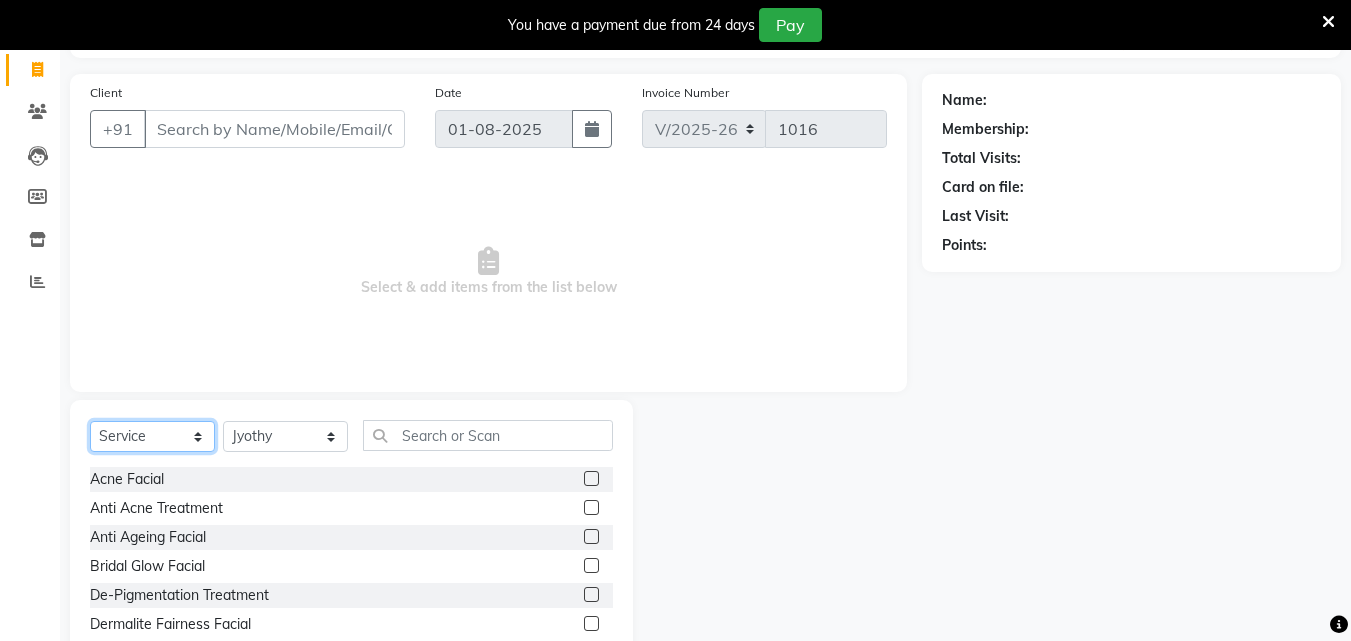 click on "Select  Service  Product  Membership  Package Voucher Prepaid Gift Card" 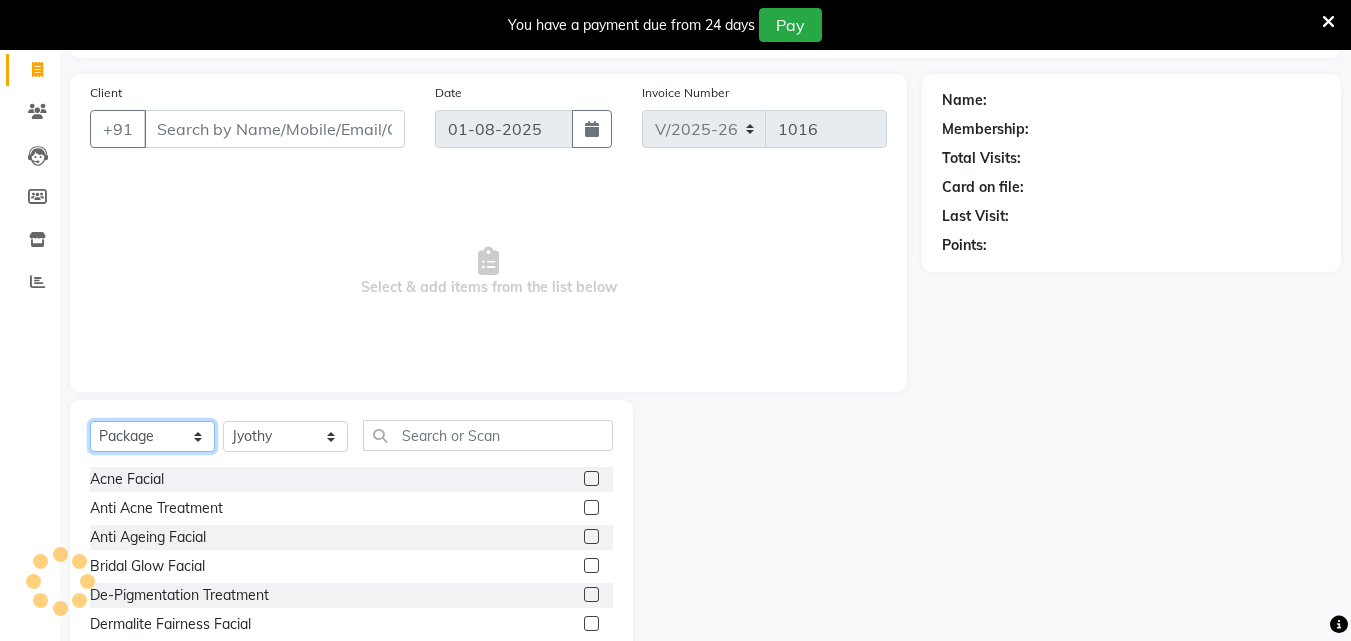 click on "Select  Service  Product  Membership  Package Voucher Prepaid Gift Card" 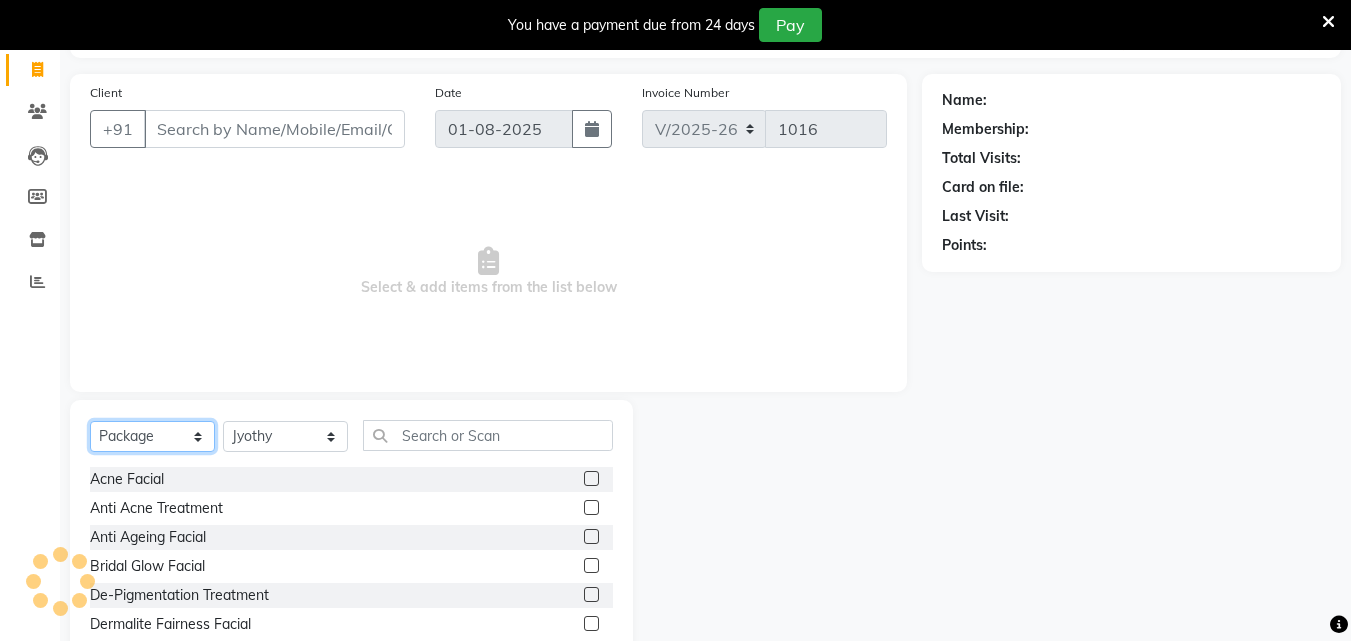 scroll, scrollTop: 97, scrollLeft: 0, axis: vertical 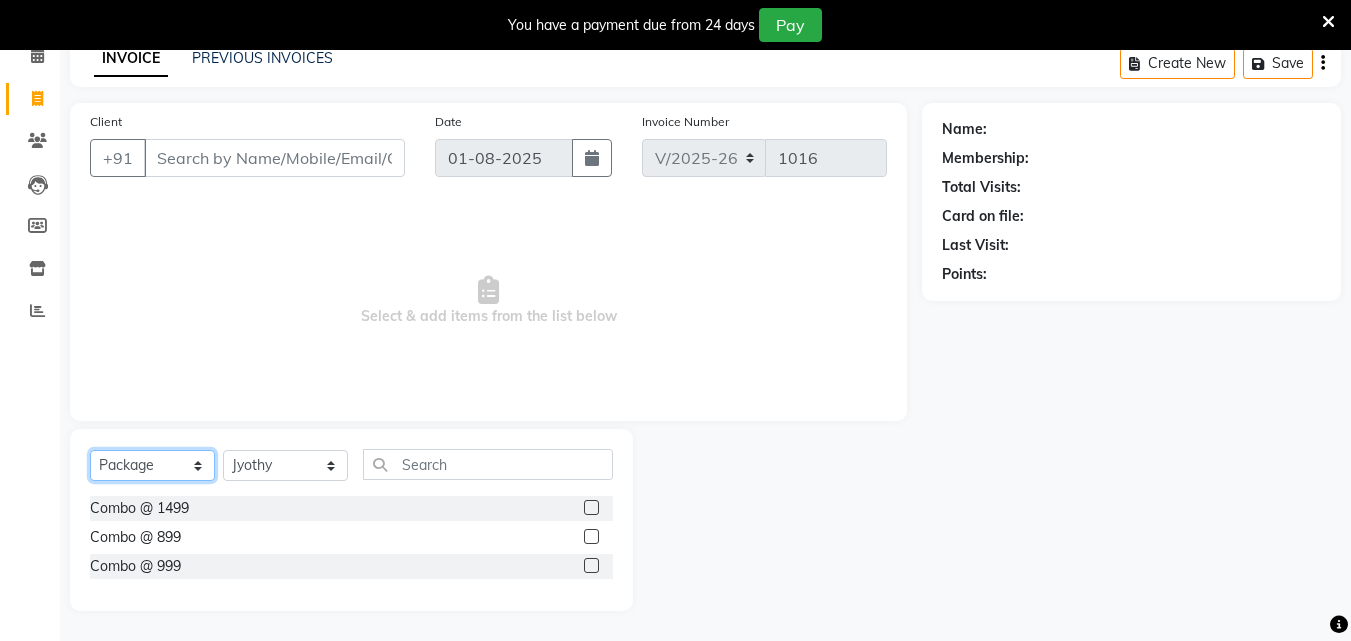 click on "Select  Service  Product  Membership  Package Voucher Prepaid Gift Card" 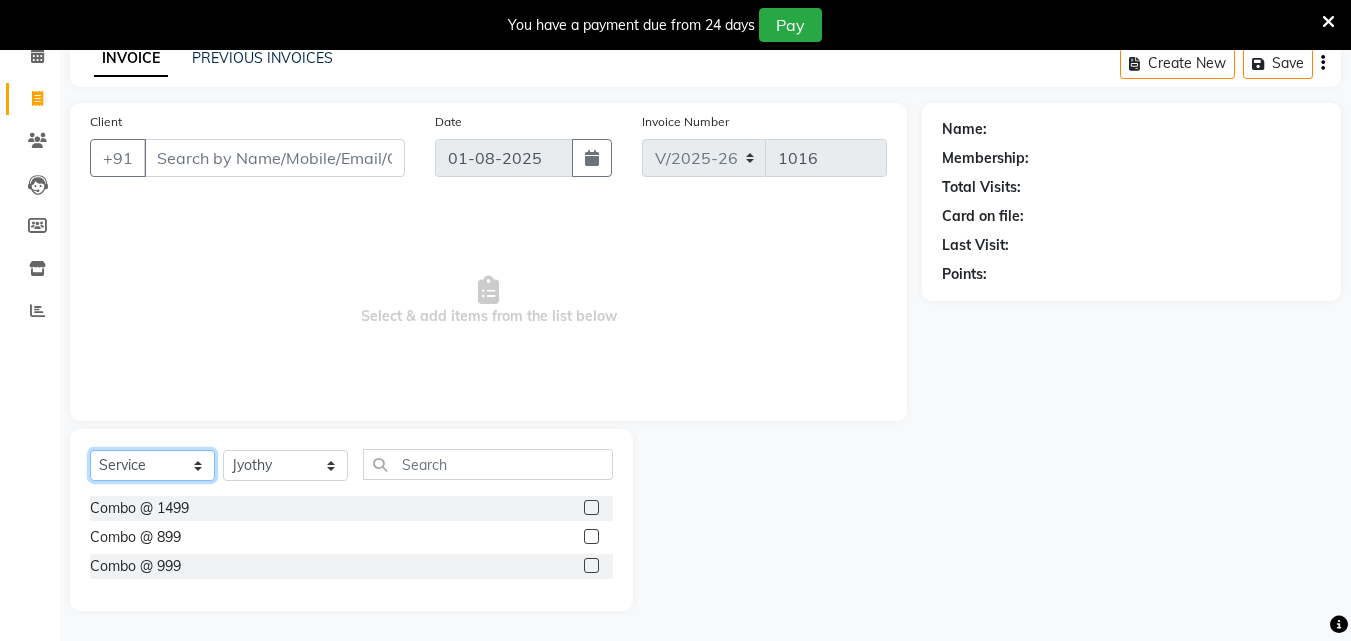 click on "Select  Service  Product  Membership  Package Voucher Prepaid Gift Card" 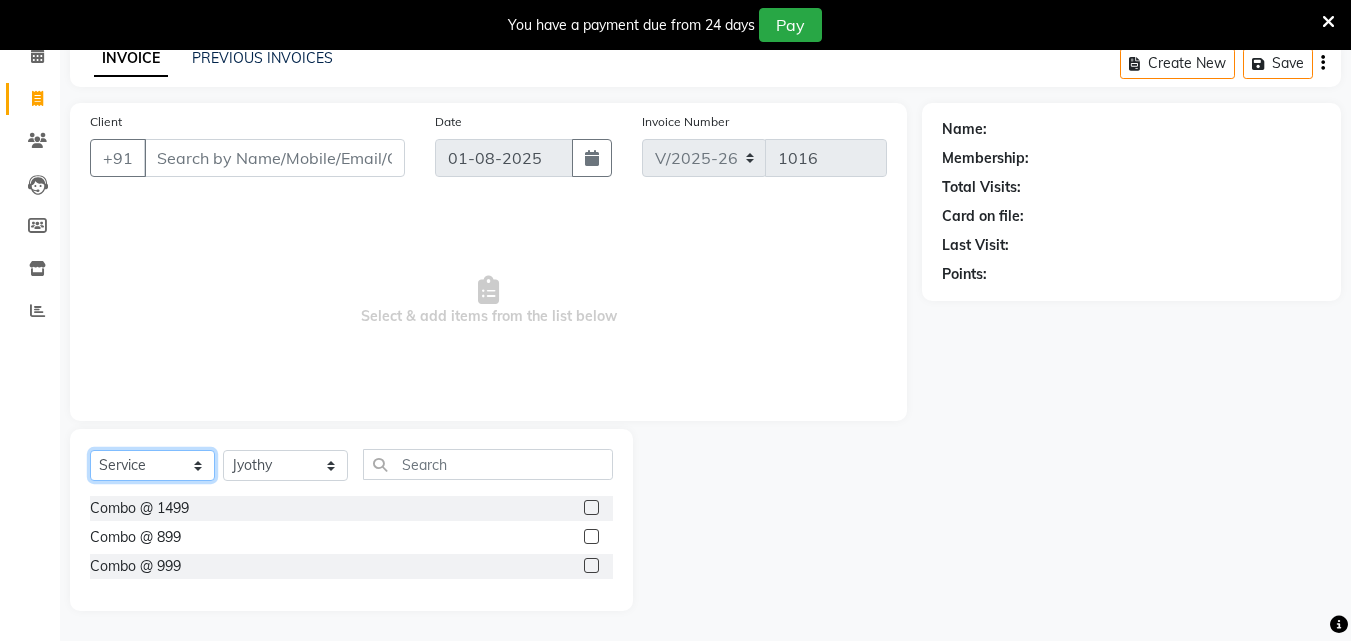 scroll, scrollTop: 126, scrollLeft: 0, axis: vertical 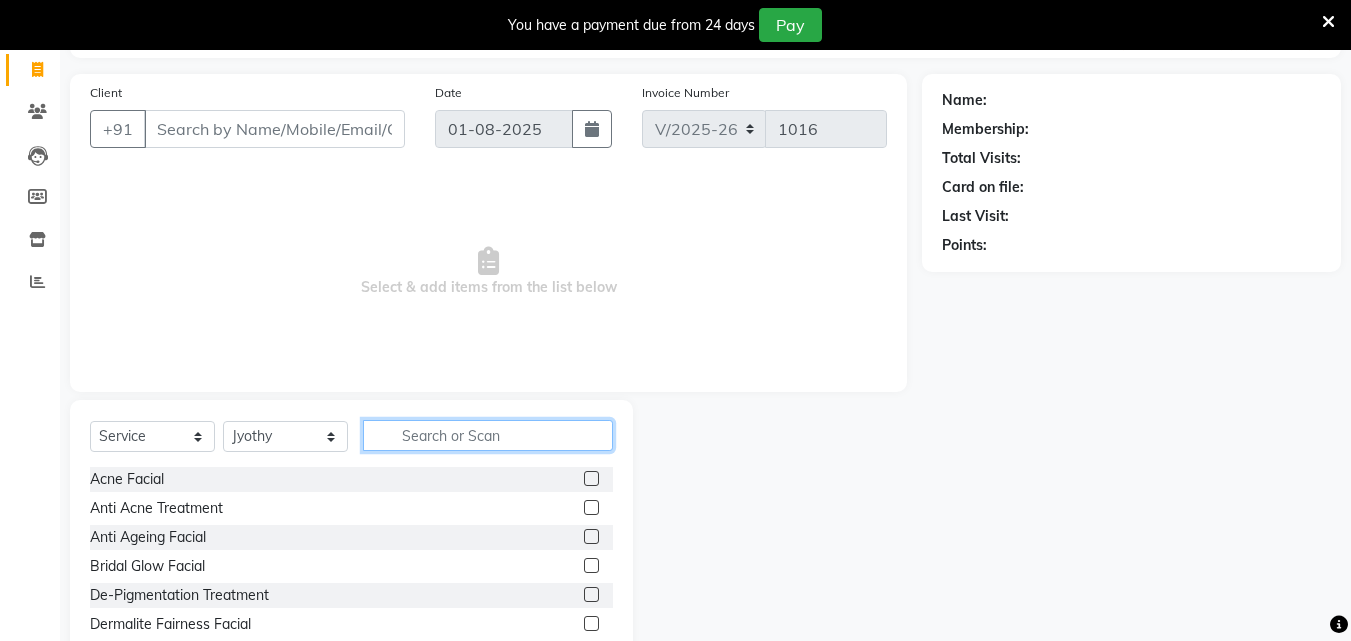 click 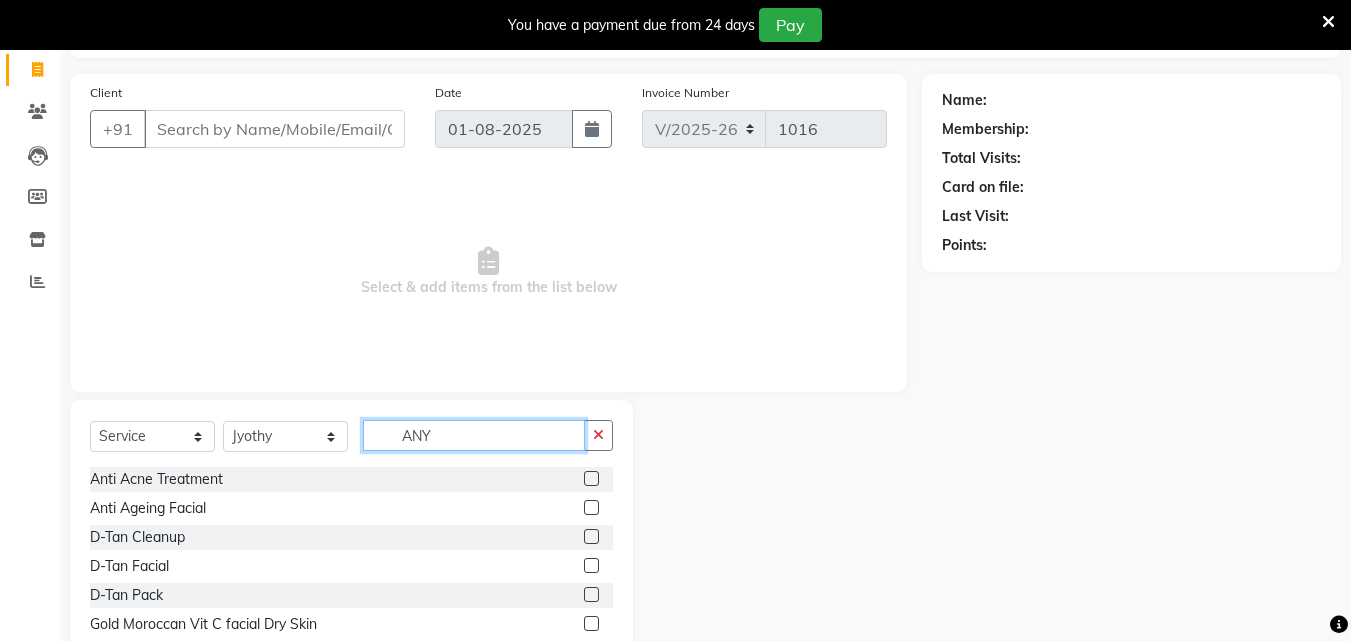 scroll, scrollTop: 50, scrollLeft: 0, axis: vertical 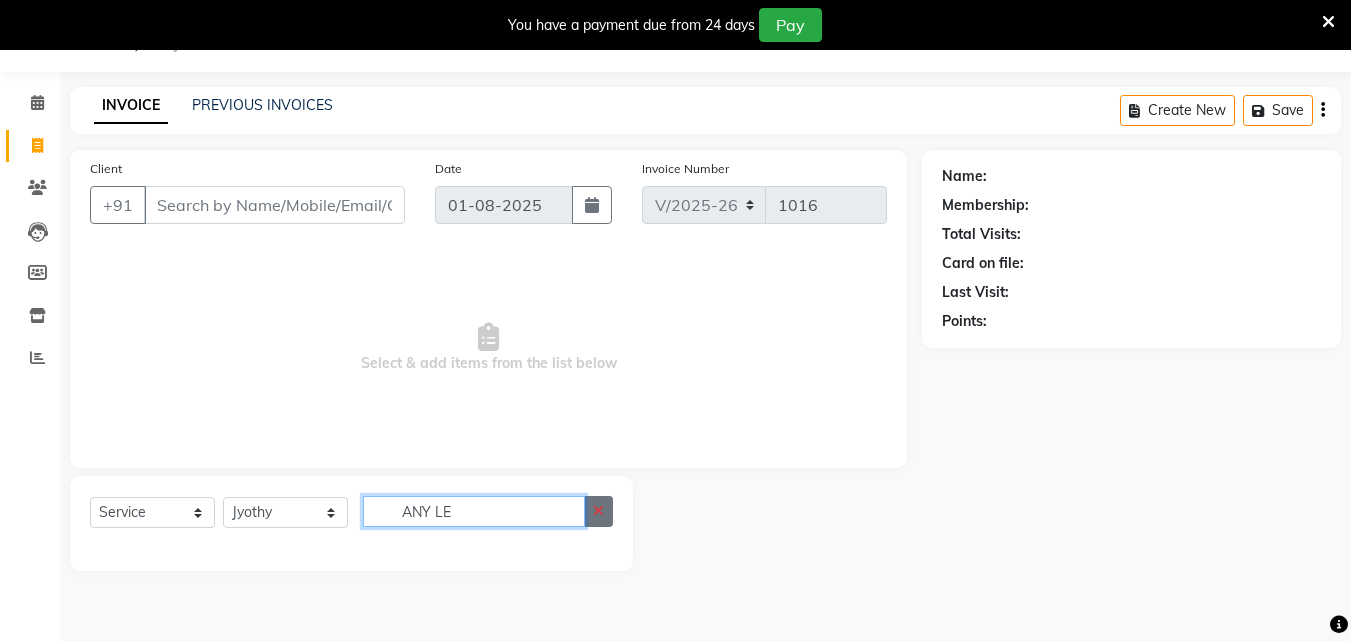 type on "ANY LE" 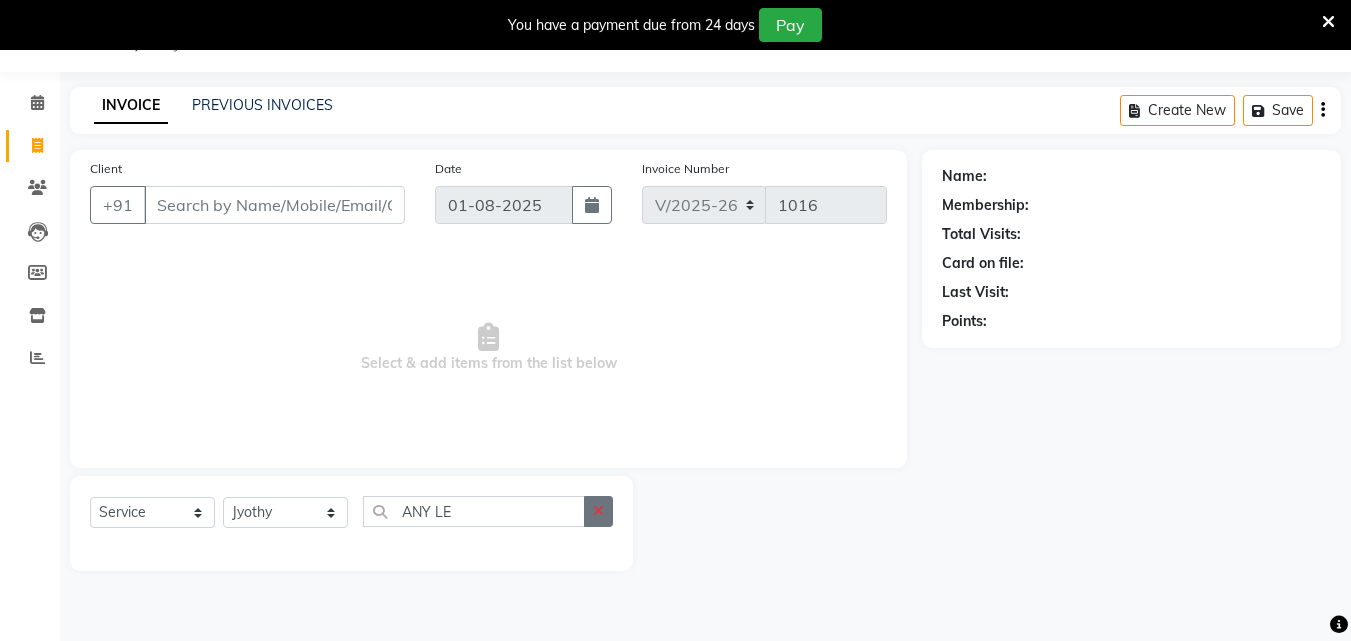 click 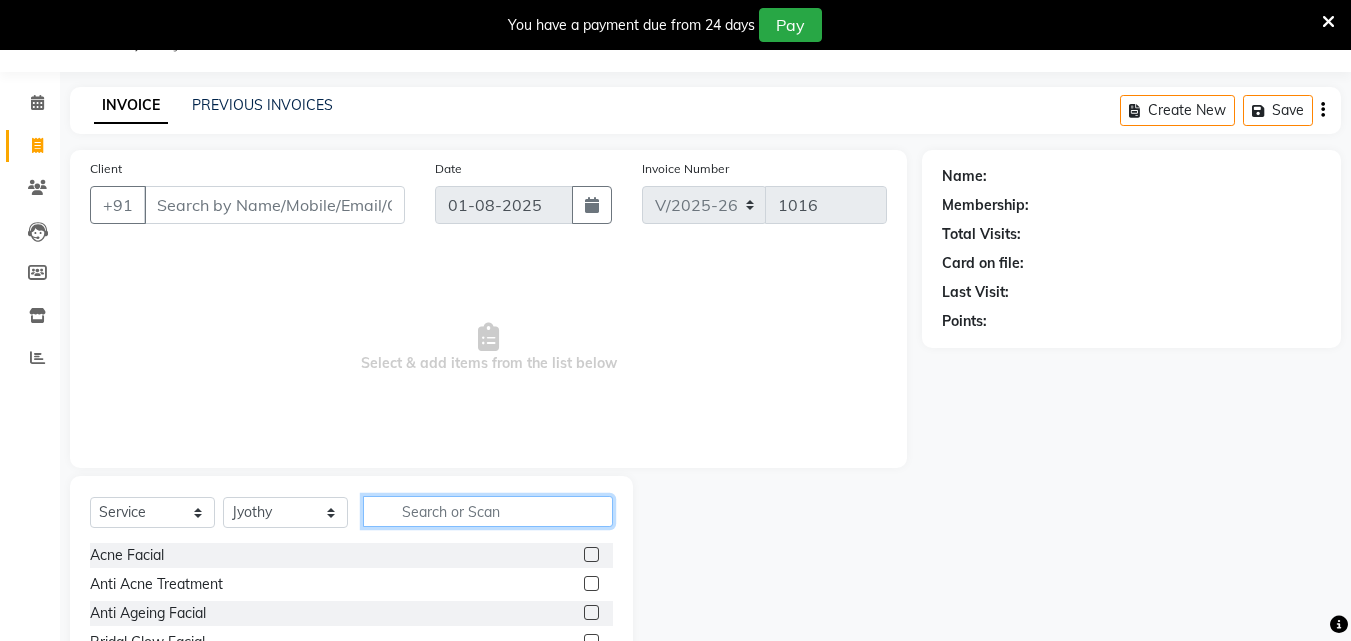 click 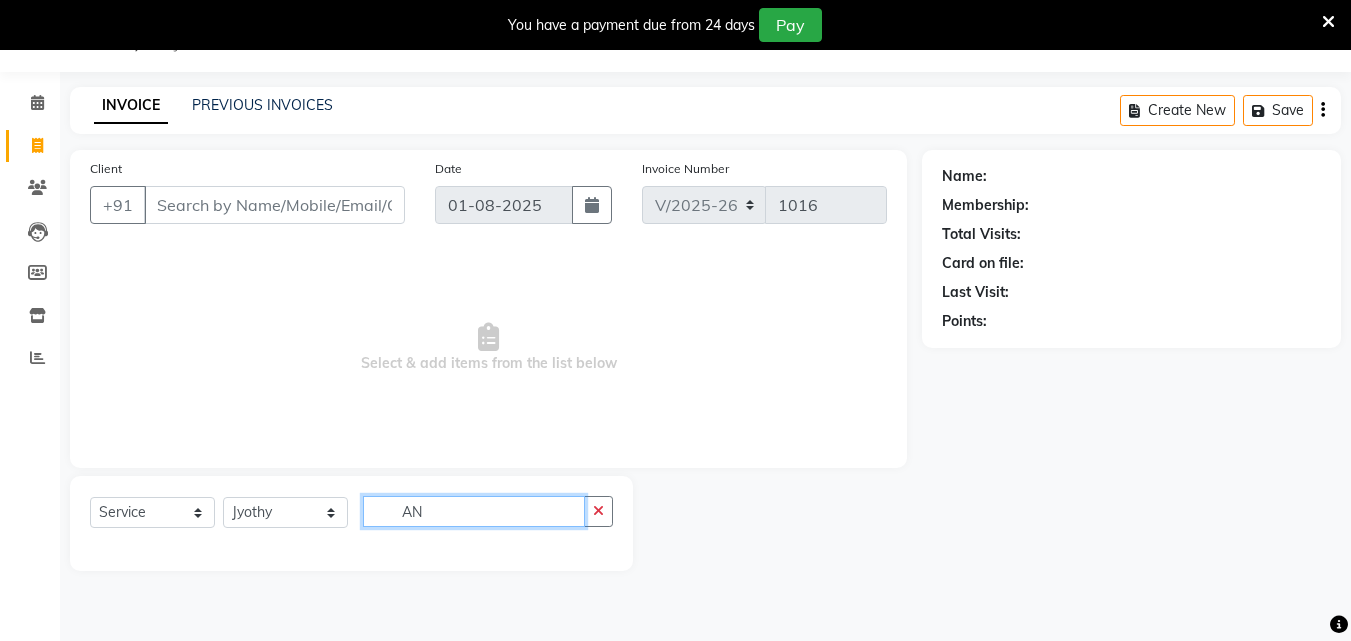 type on "A" 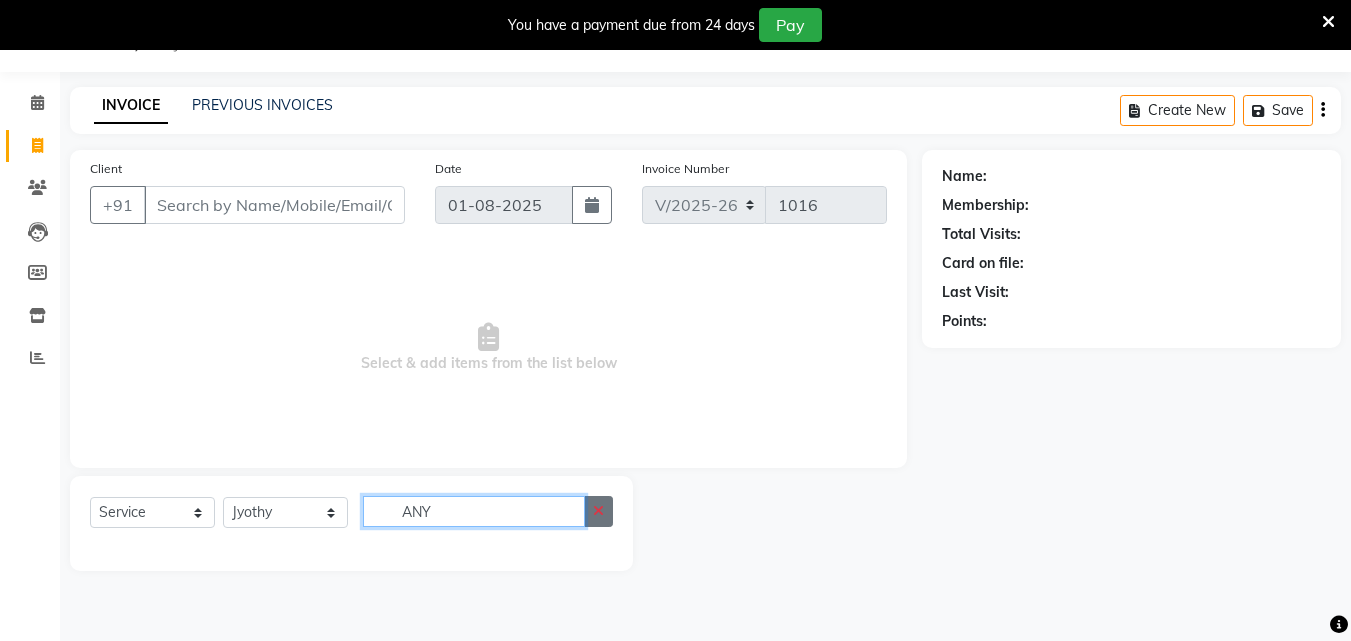 type on "ANY" 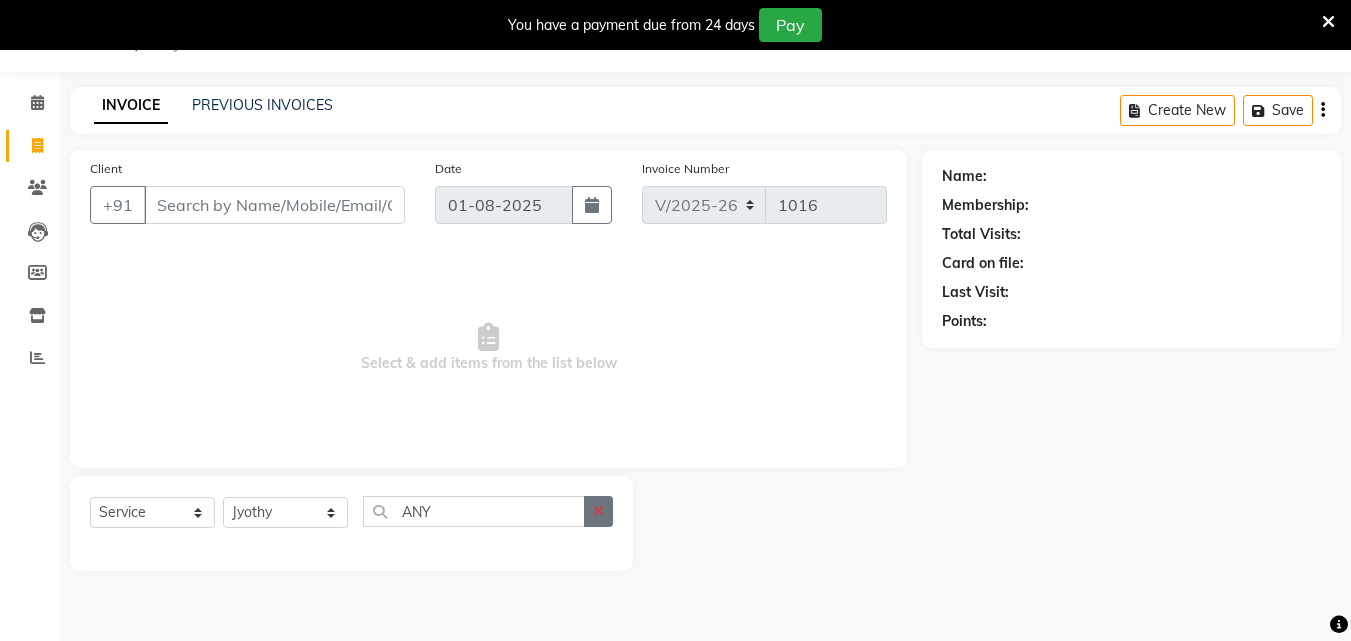 click 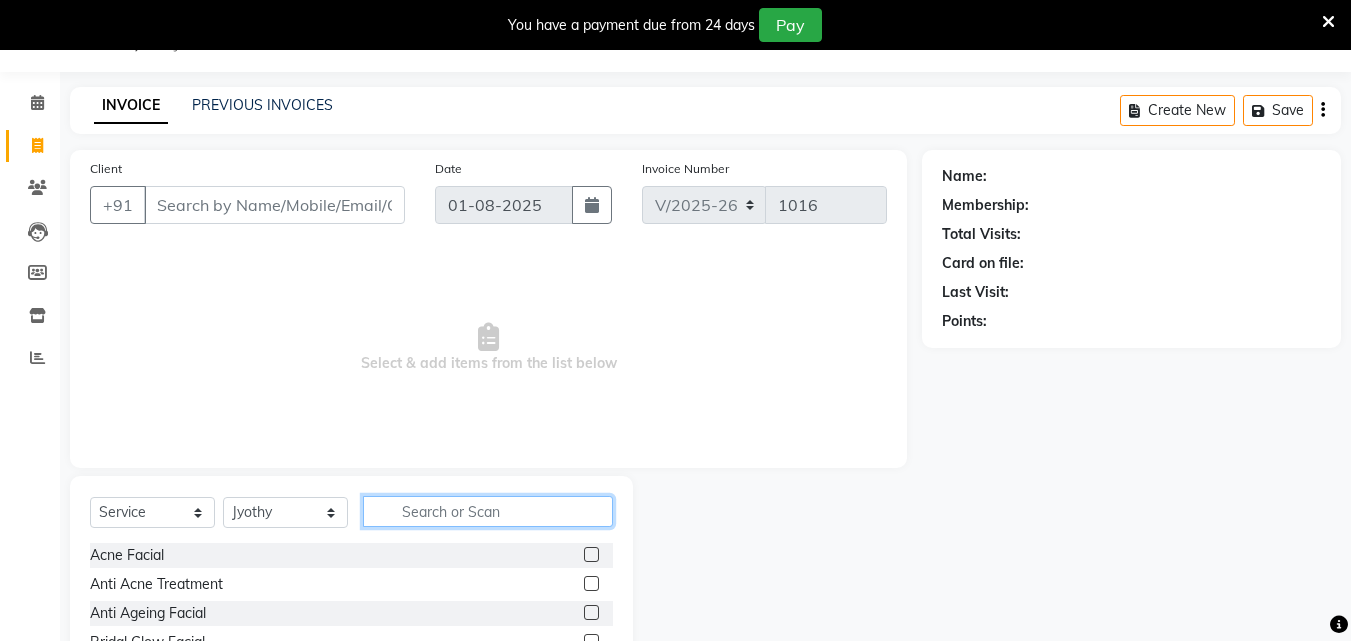 click 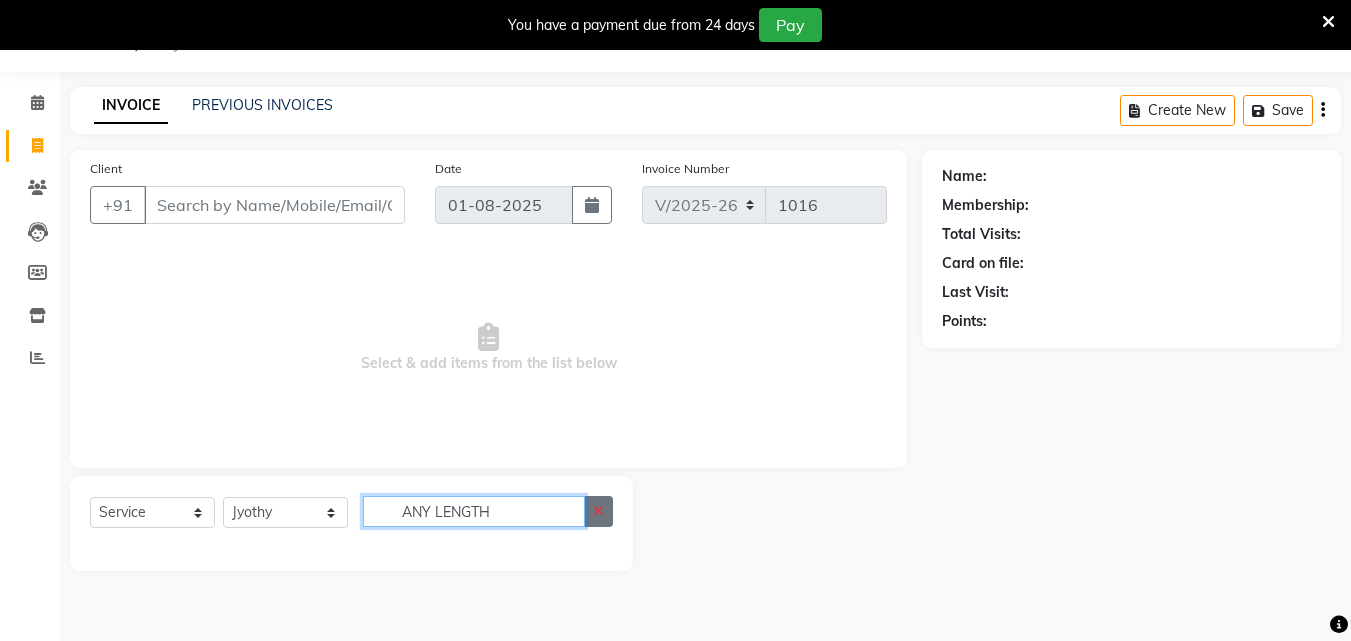 type on "ANY LENGTH" 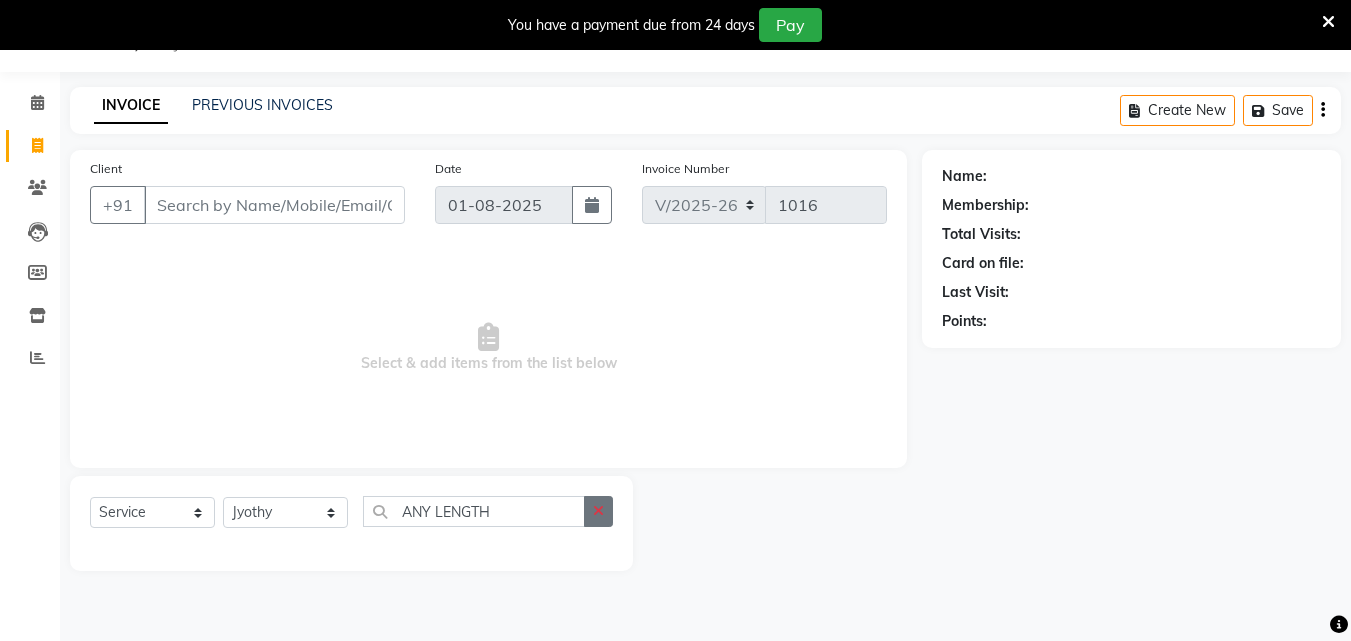 click 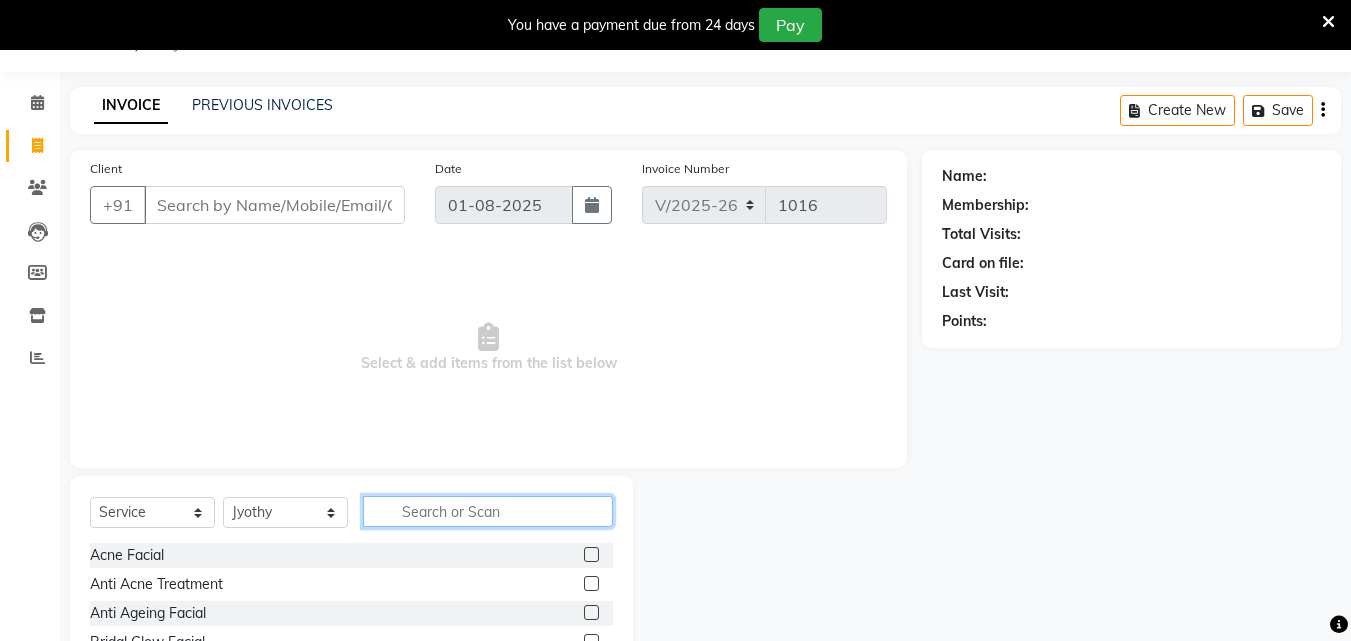 click 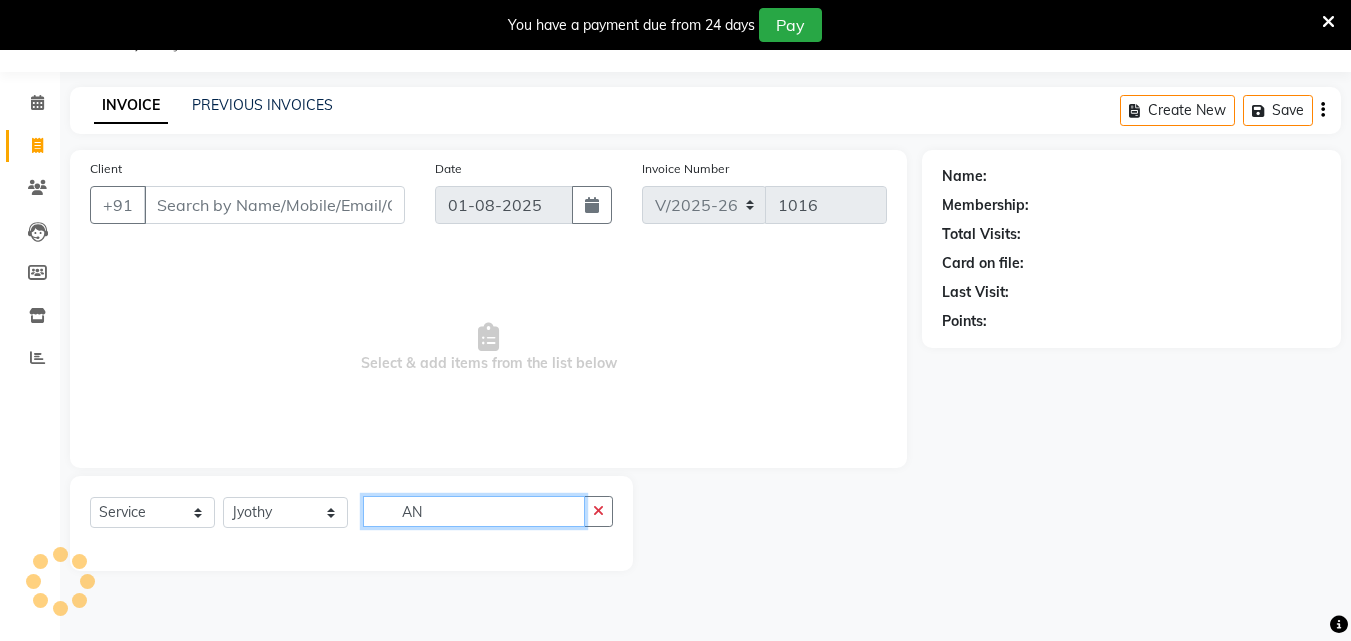 type on "A" 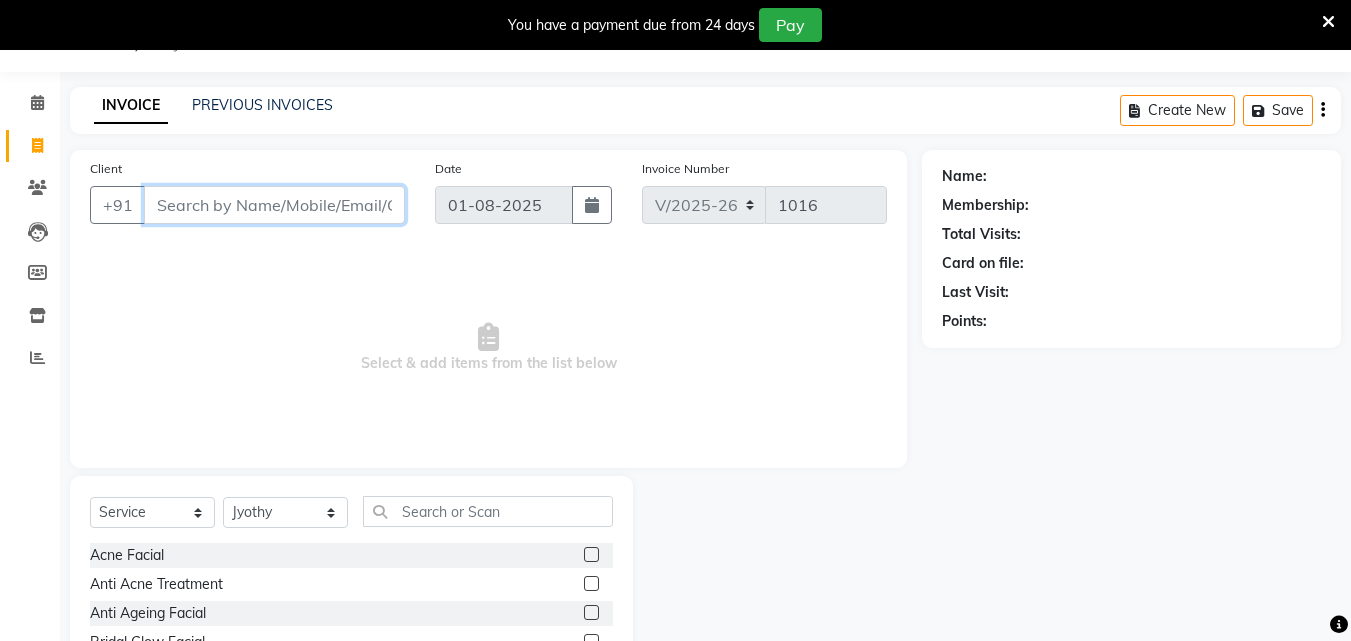 click on "Client" at bounding box center [274, 205] 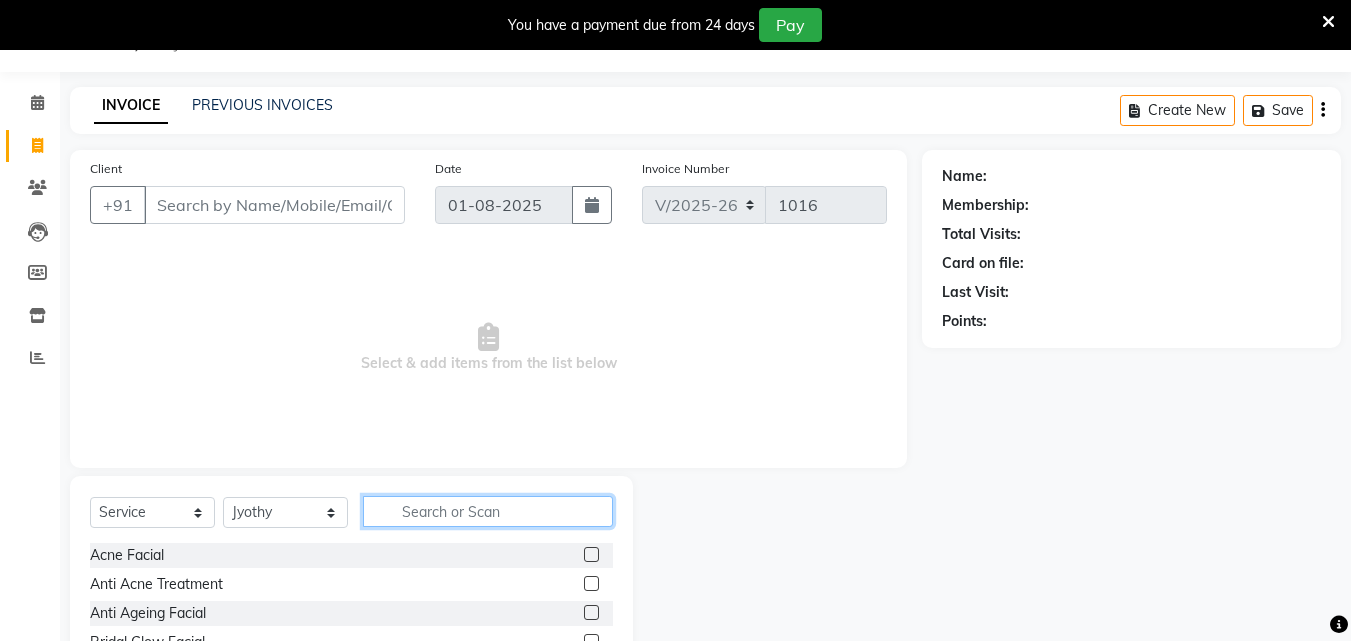 click 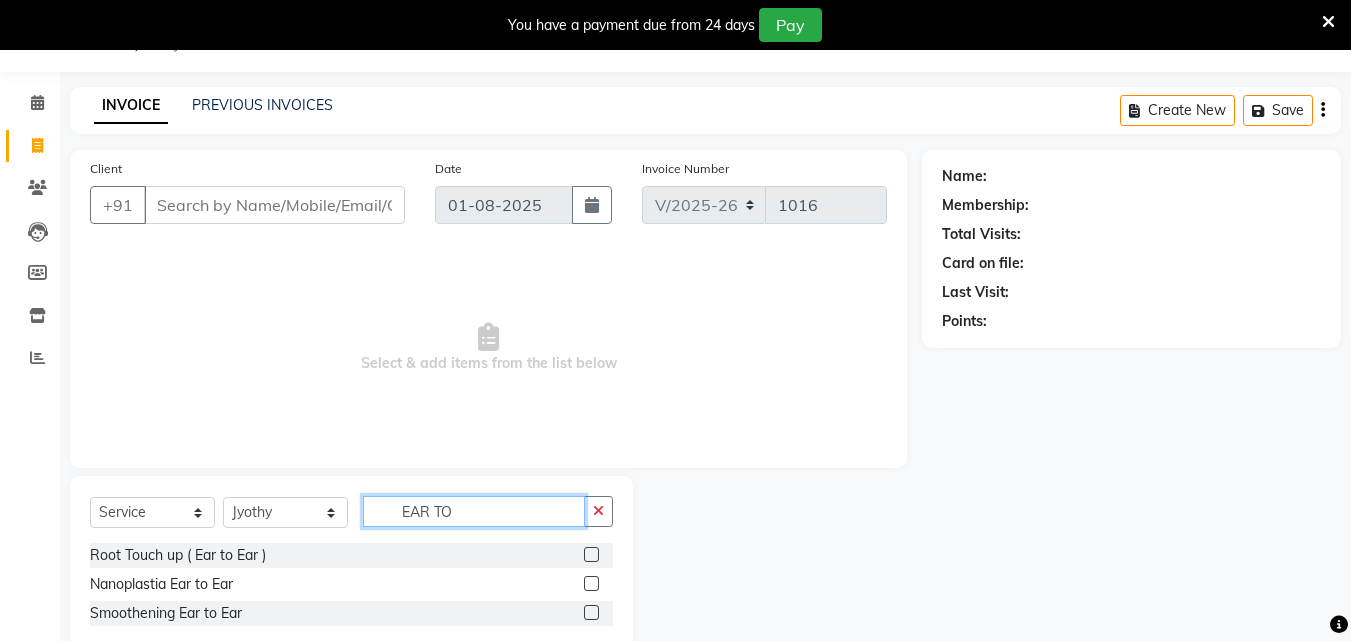 type on "EAR TO" 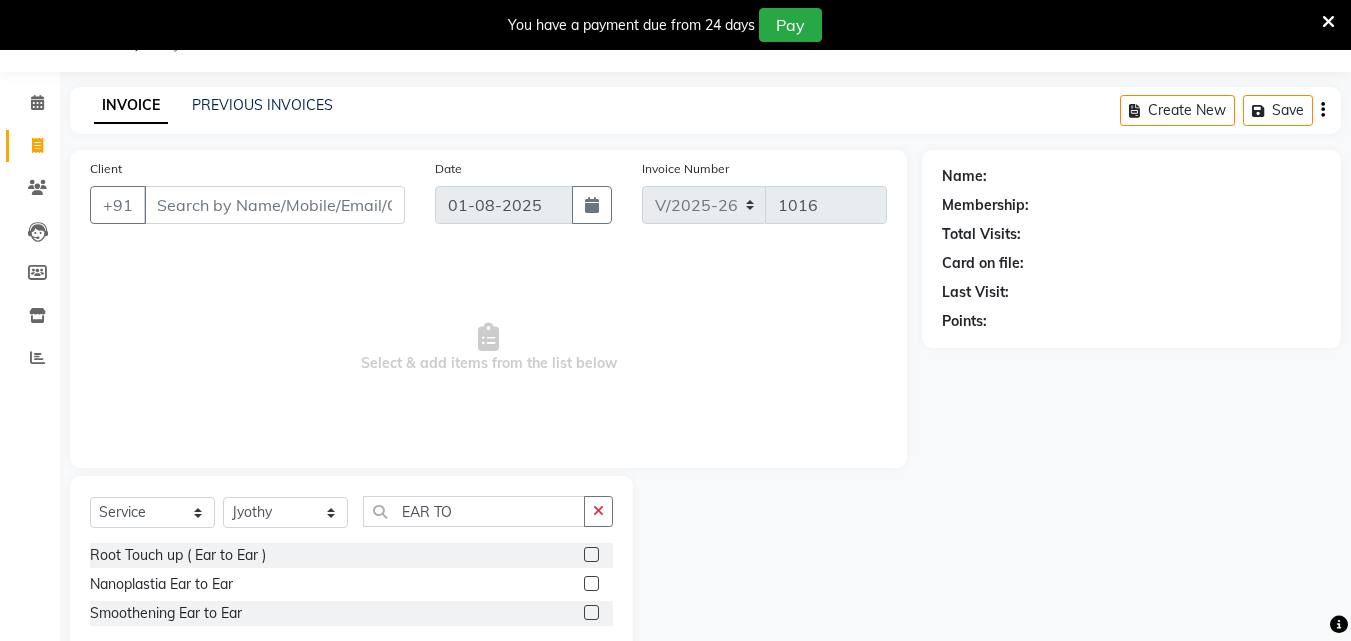 click 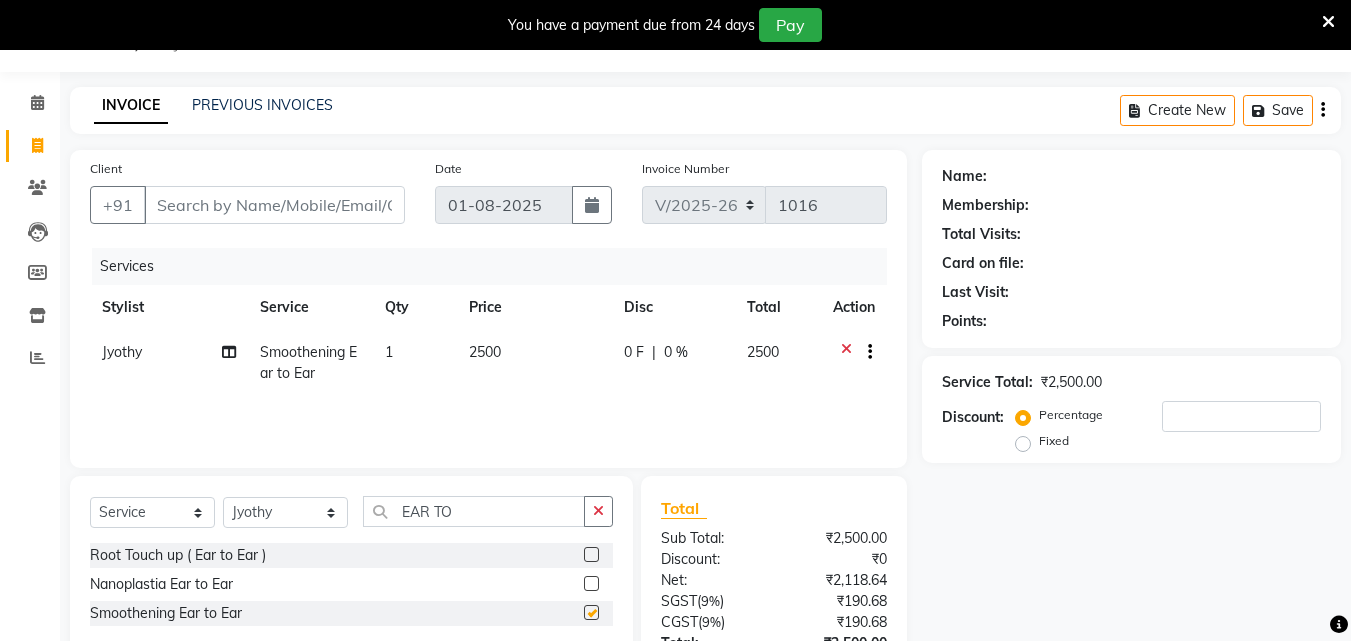 checkbox on "false" 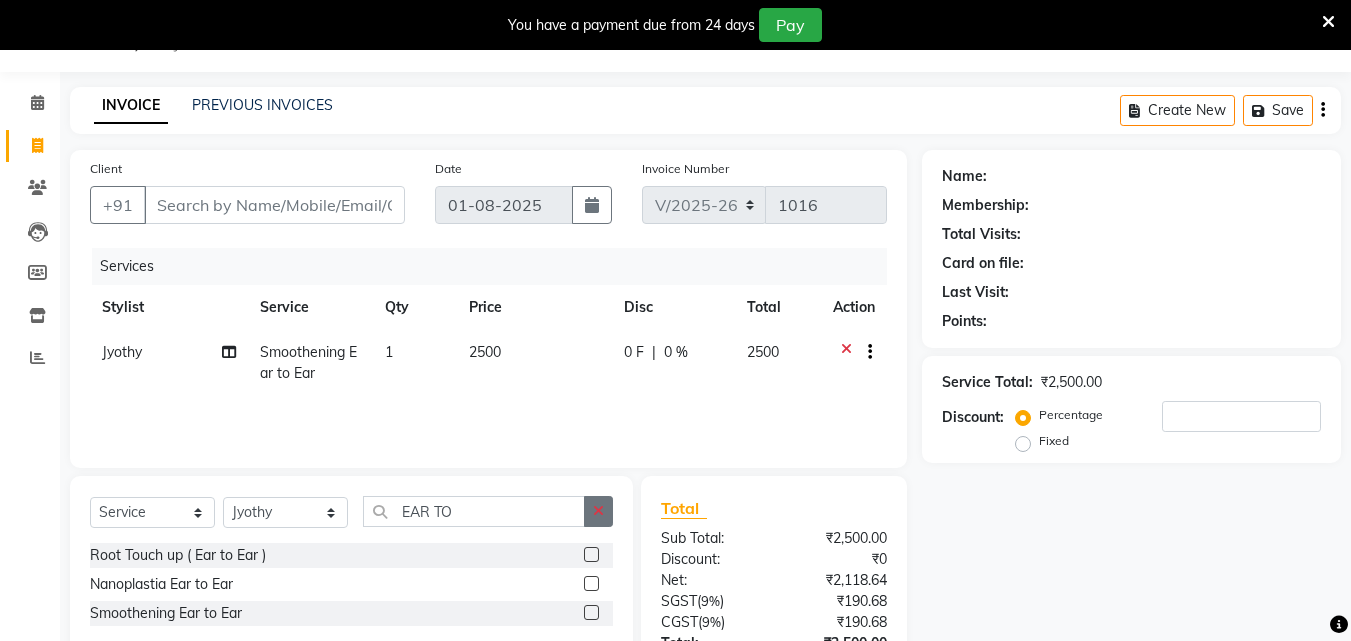 click 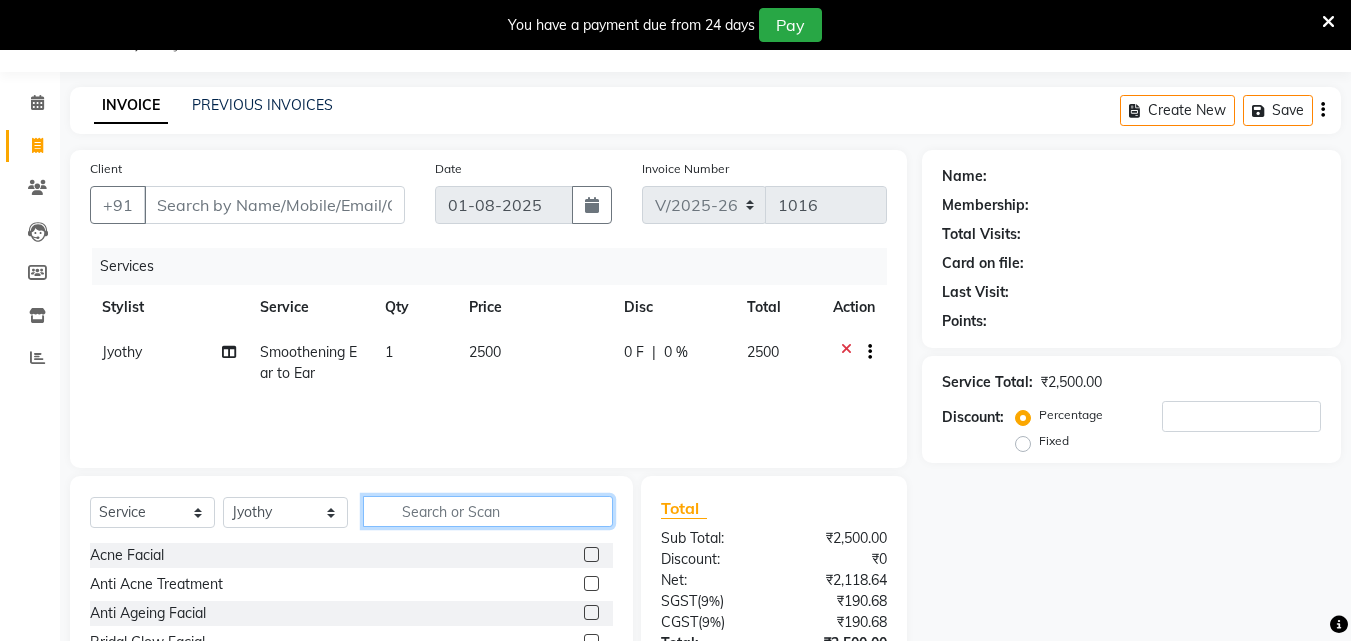 click 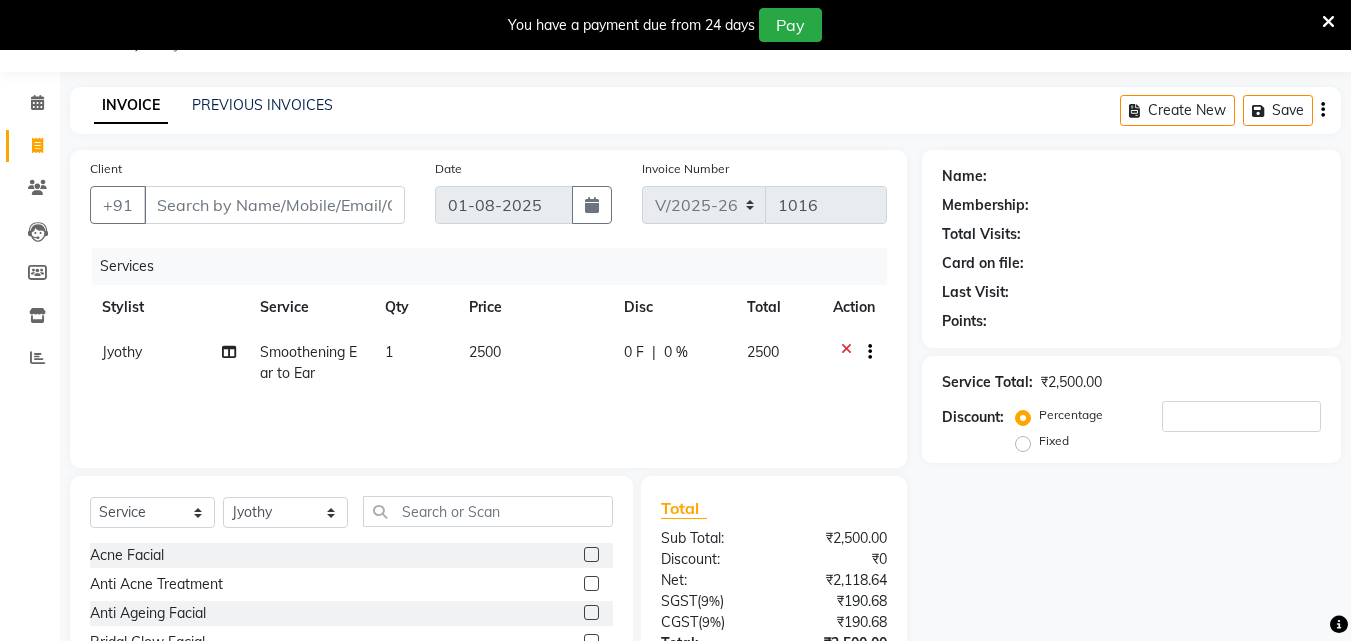click 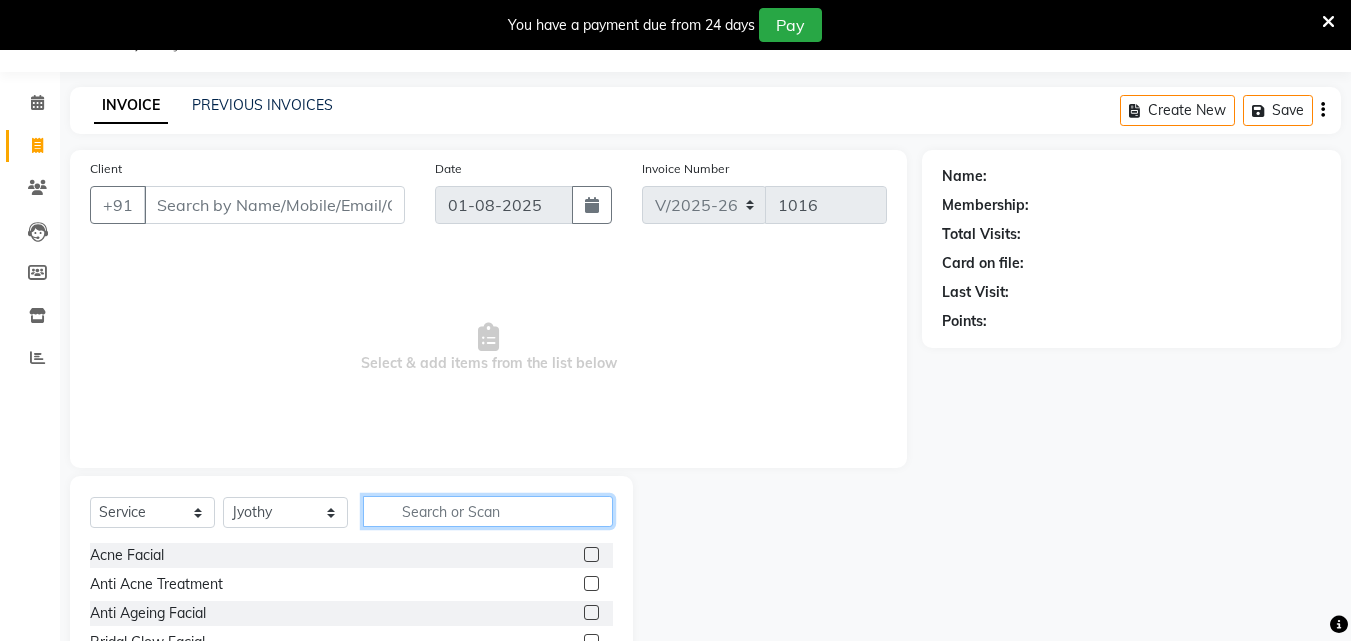 click 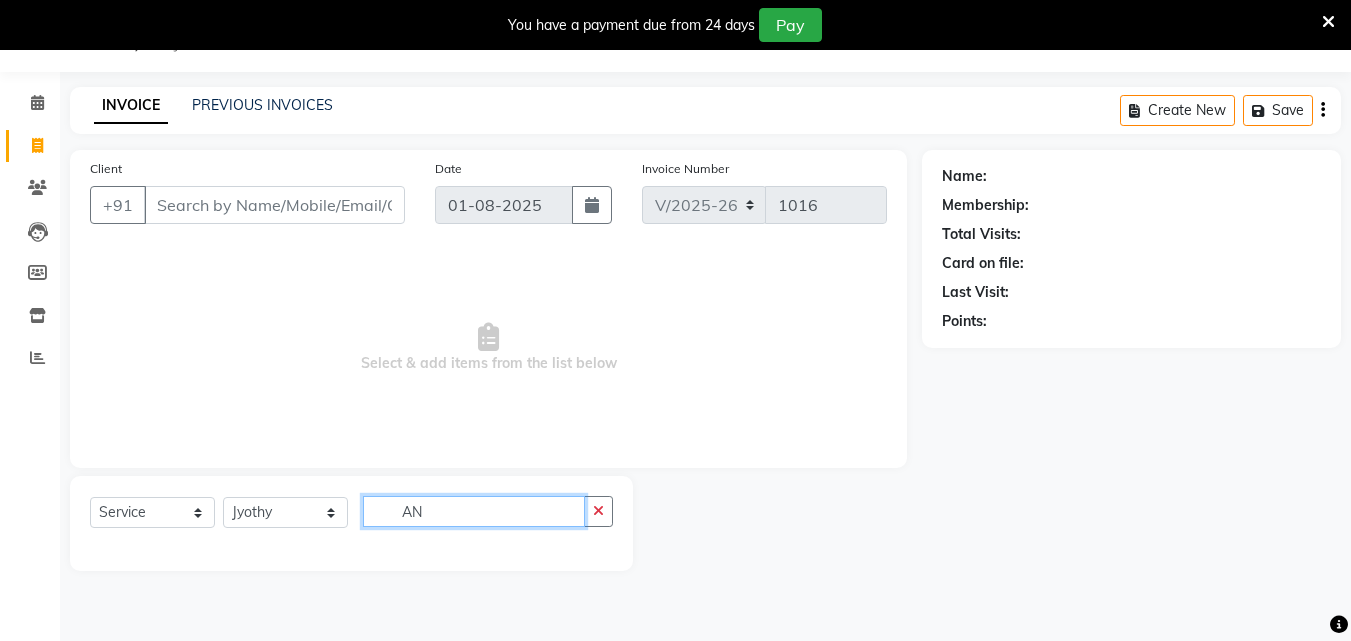 type on "A" 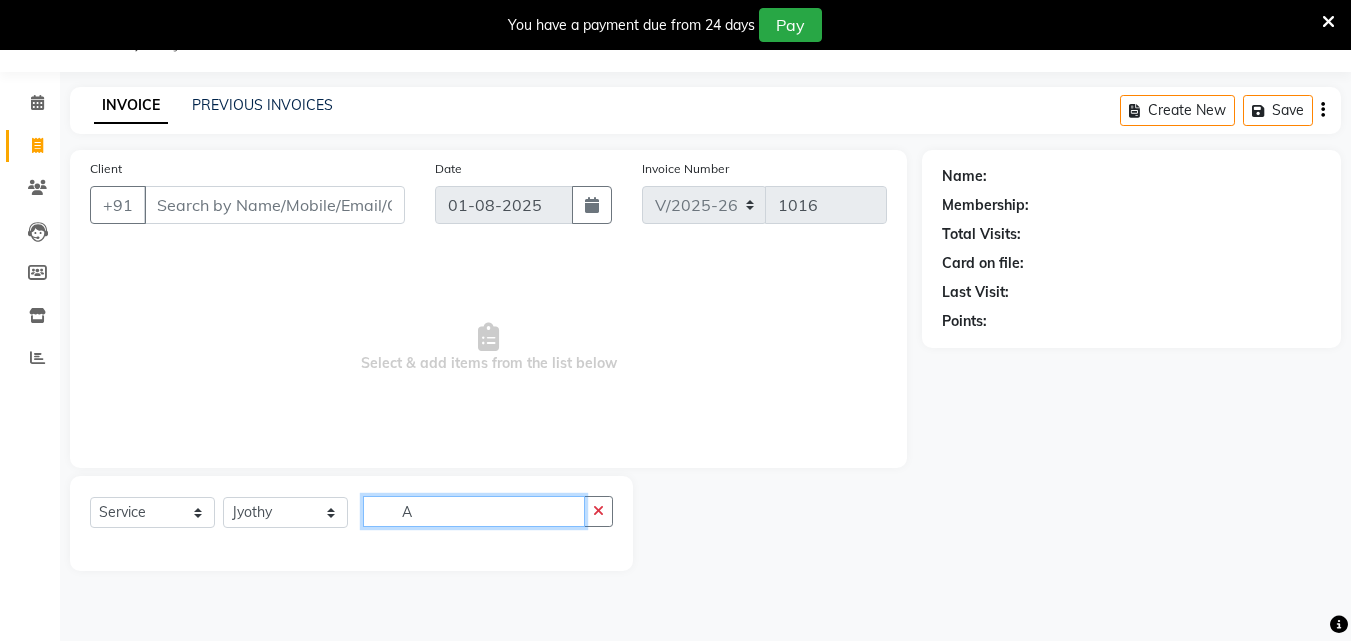type 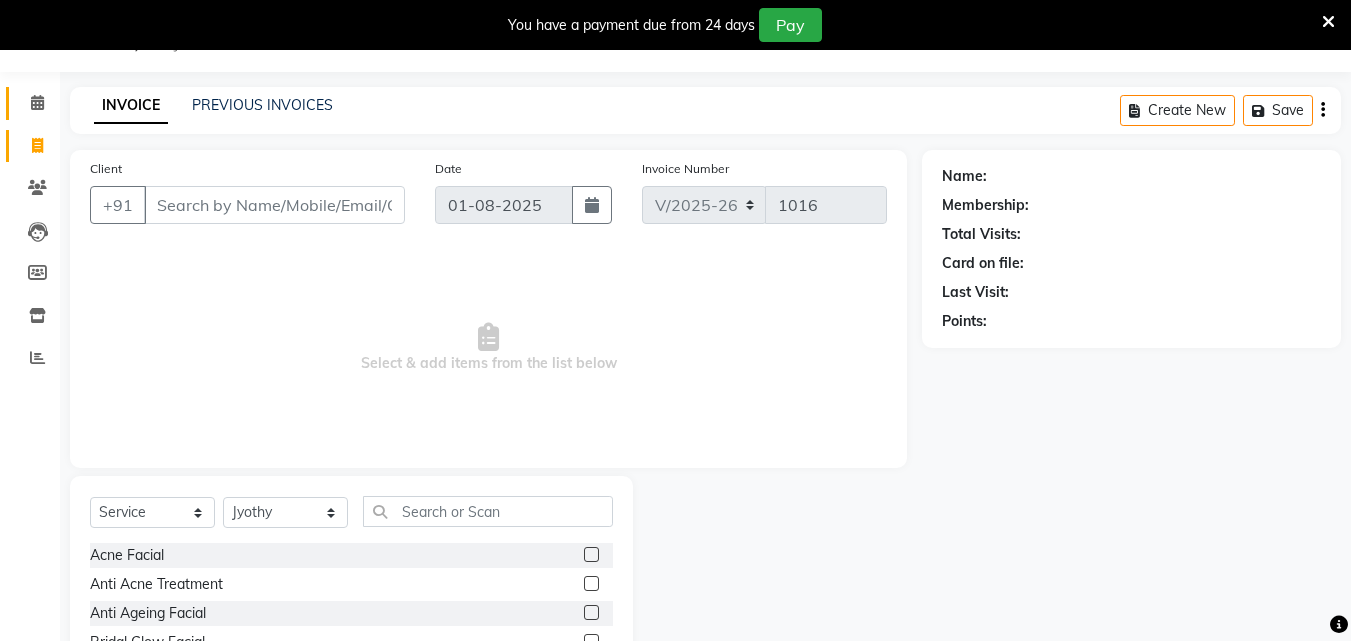 click 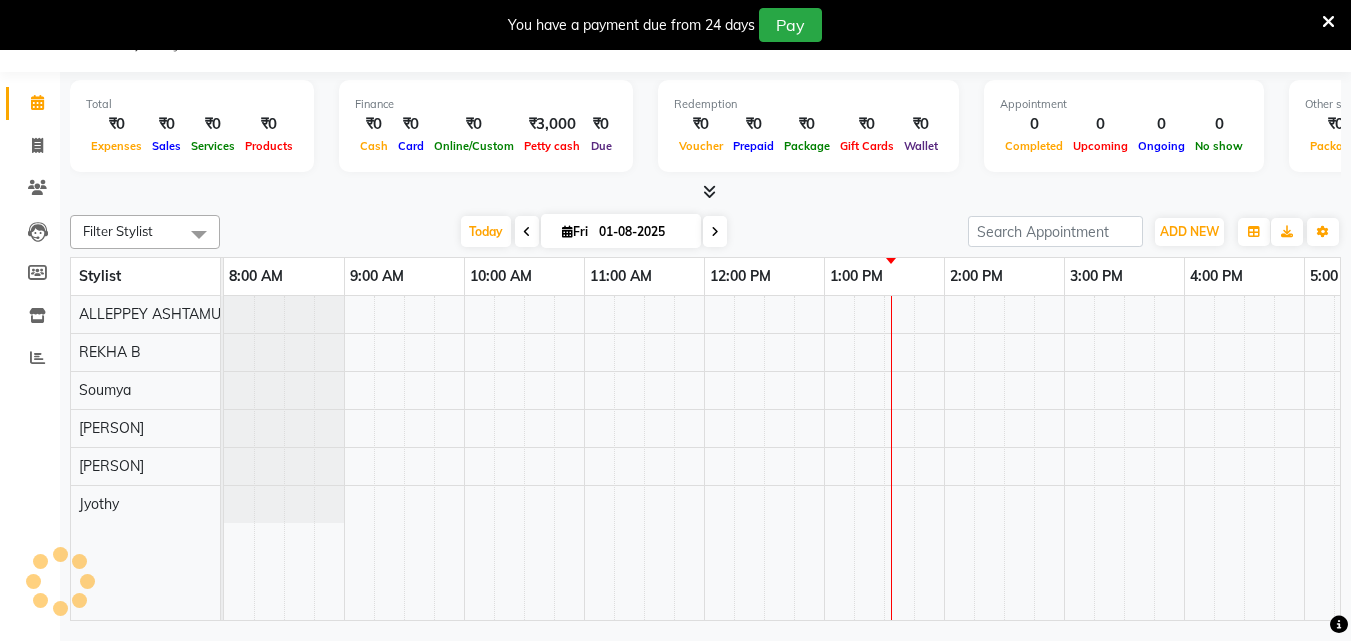 scroll, scrollTop: 0, scrollLeft: 0, axis: both 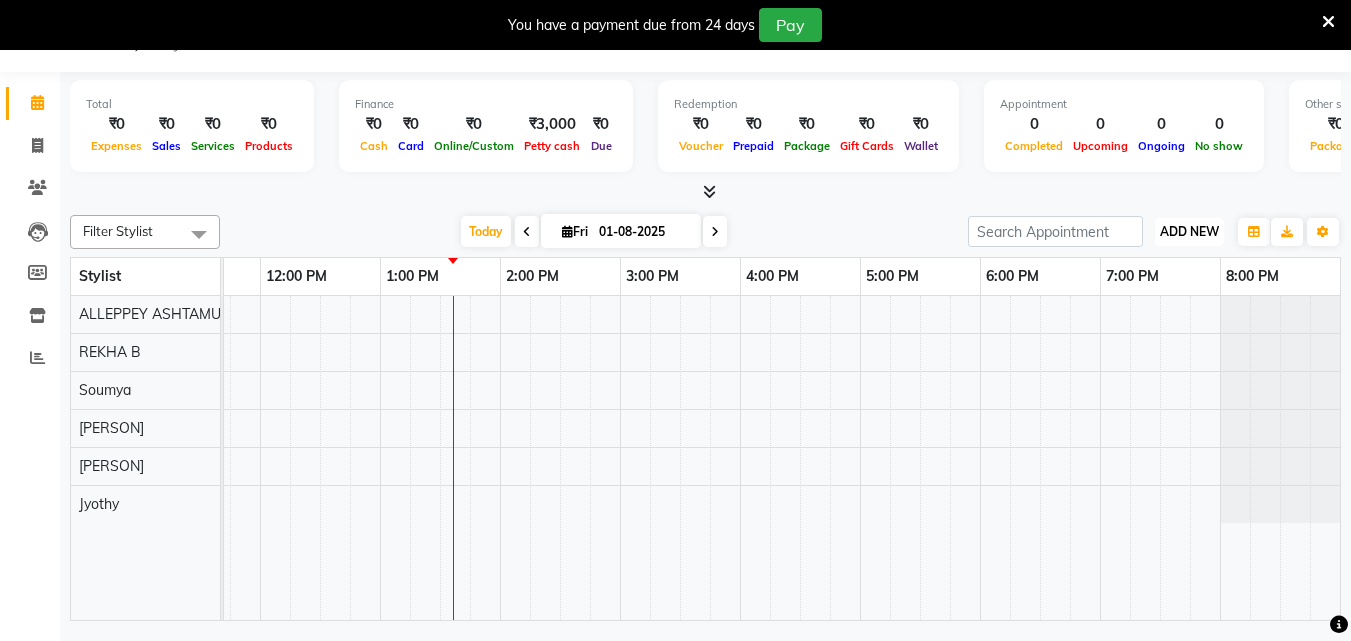 click on "ADD NEW" at bounding box center (1189, 231) 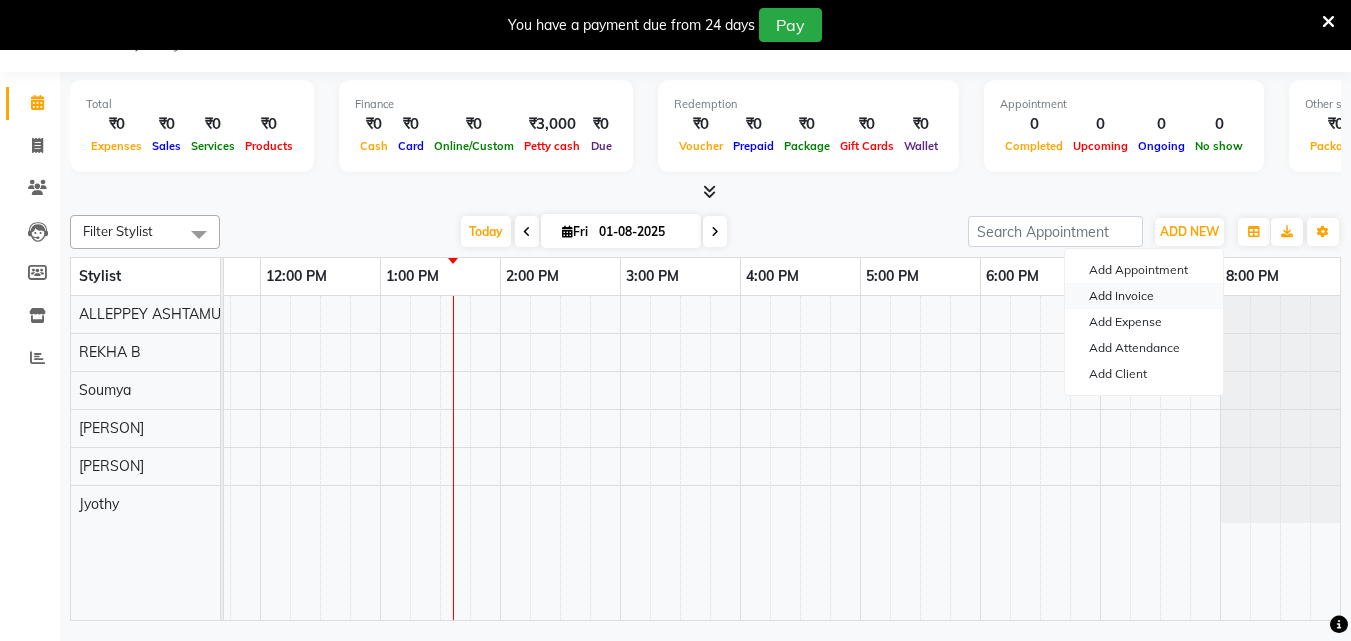 click on "Add Invoice" at bounding box center (1144, 296) 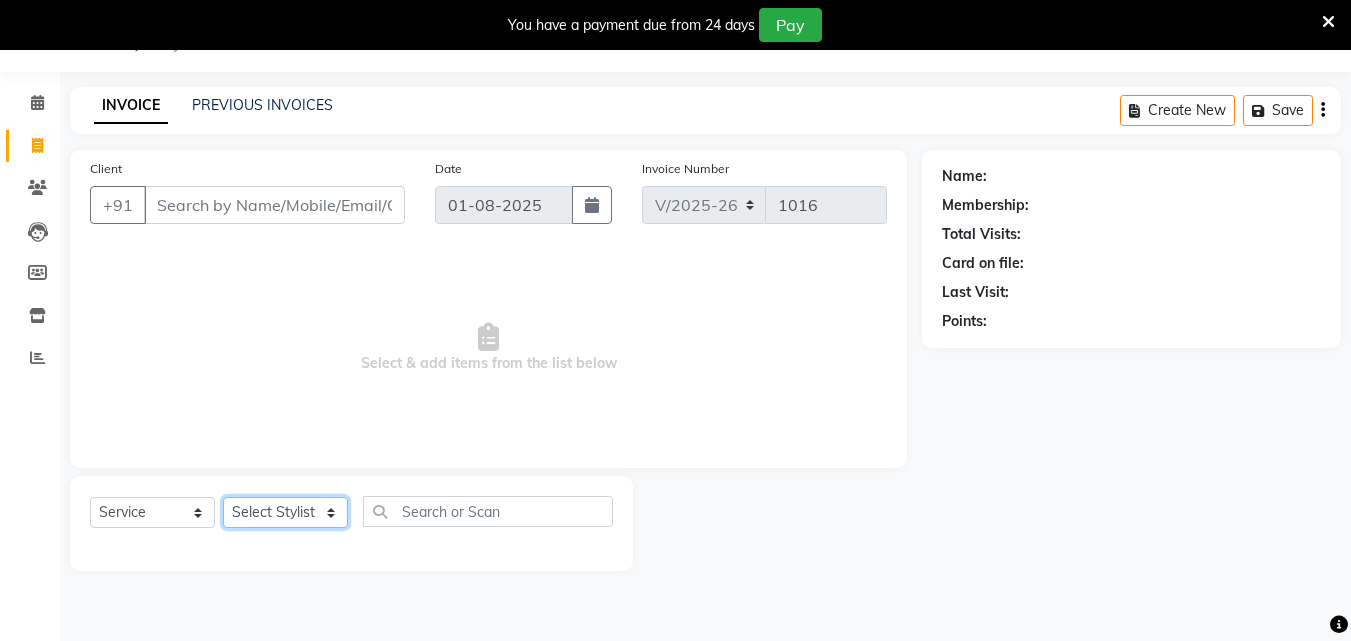 click on "Select Stylist [LOCATION] [LOCATION] [PERSON] [PERSON] [PERSON] [PERSON] [PERSON] [PERSON]" 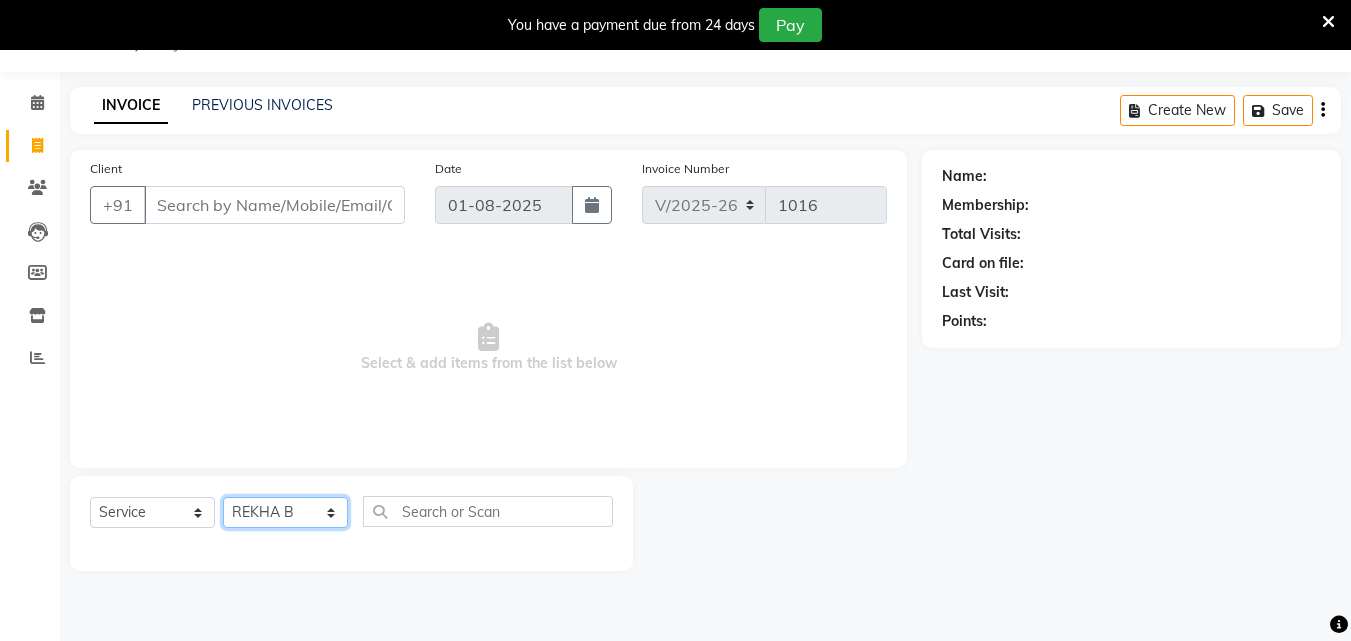 click on "Select Stylist [LOCATION] [LOCATION] [PERSON] [PERSON] [PERSON] [PERSON] [PERSON] [PERSON]" 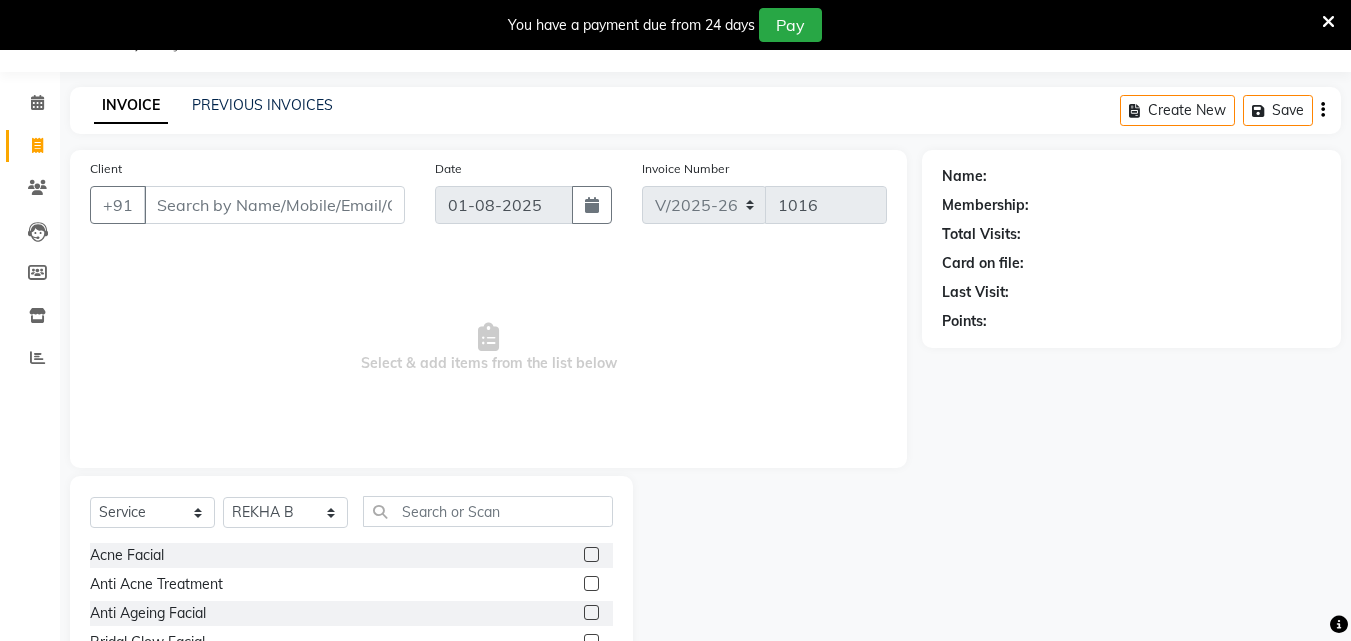 click on "Select  Service  Product  Membership  Package Voucher Prepaid Gift Card  Select Stylist [LOCATION] [LOCATION] [PERSON] [PERSON] [PERSON] [PERSON] [PERSON] [PERSON] Acne Facial  Anti Acne Treatment  Anti Ageing Facial  Bridal Glow Facial  De-Pigmentation Treatment  Dermalite Fairness Facial  Diamond Facial  D-Tan Cleanup  D-Tan Facial  D-Tan Pack  Fruit Facial  Fyc Bamboo Charcoal Facial  Fyc Bio Marine Facial  Fyc Fruit Fusion Facial  Fyc Luster Gold Facial  Fyc Pure Vit-C Facial  Fyc Red Wine Facial  Glovite Facial  Gold Moroccan Vit C facial Dry Skin  Gold Moroccan Vit C facial Oily Skin  Golden Facial  Hydra Brightening Facial  Hydra Facial  Hydramoist Facial  Microdermabrasion Treatment  Normal Cleanup  O2C2 Facial  Oxy Blast Facial  Oxy Bleach  Pearl Facial  Protein Bleach  Red Carpet DNA facial  Sensi Glow Facial  Skin Glow Facial  Skin Lightening Facial  Skin Whitening Facial  Stemcell  Facial  Veg Peel Facial  Un-Tan Facial   Korean Glass Skin Facial  Anti-Dandruff Treatment  Hair Spa  Hot Oil Massage  Keratin Spa" 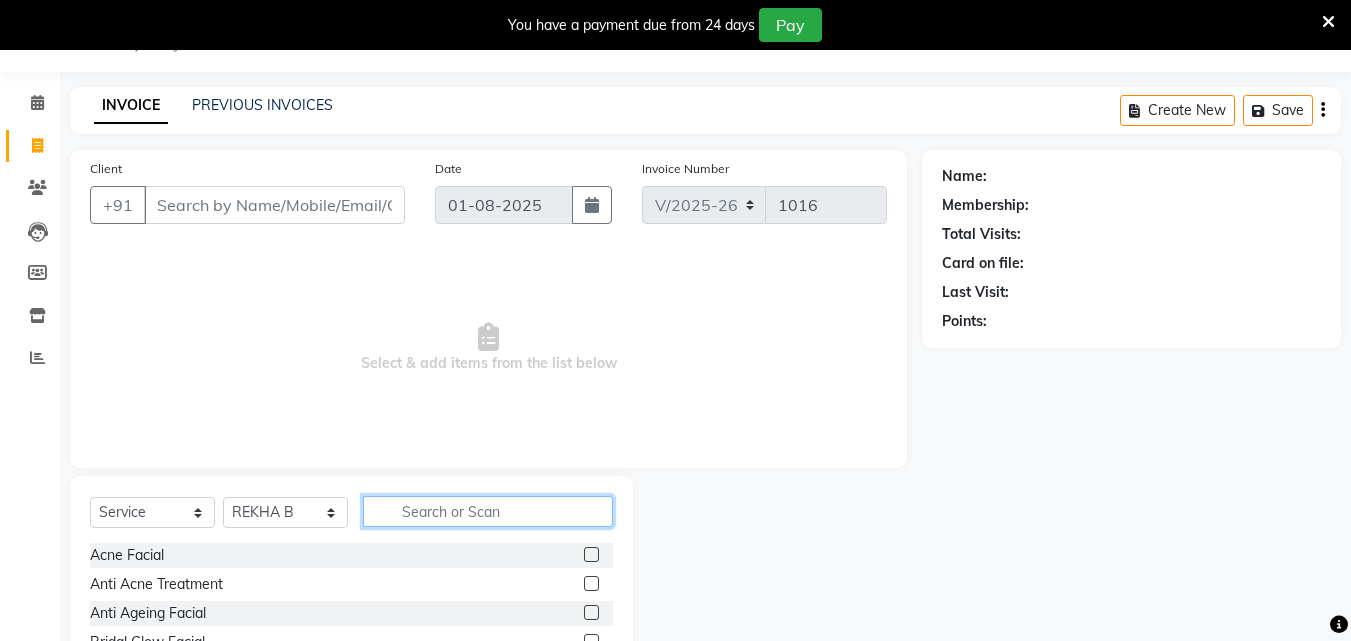 click 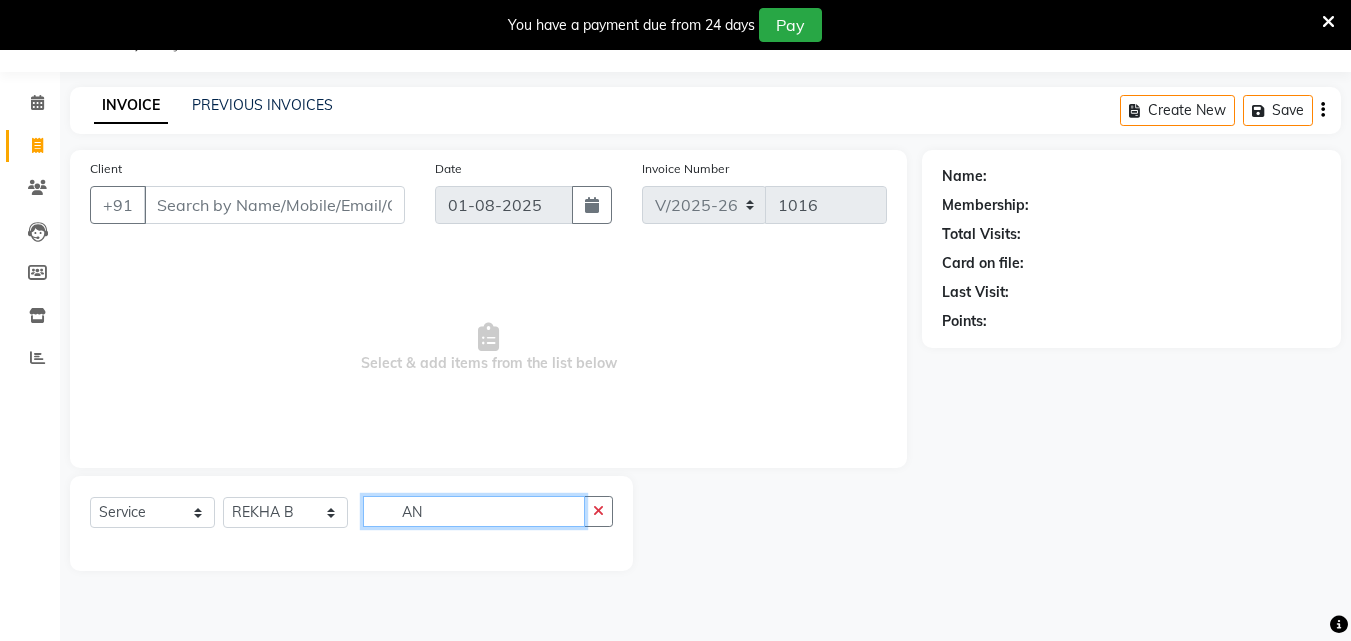 type on "A" 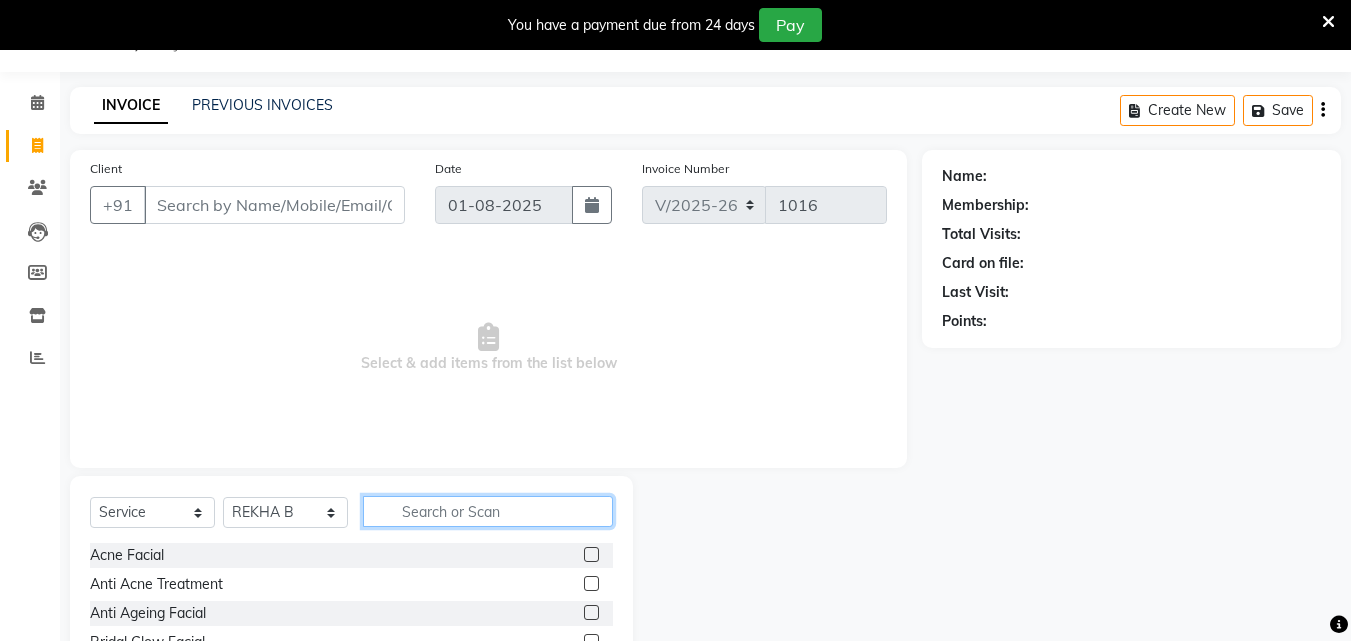 click 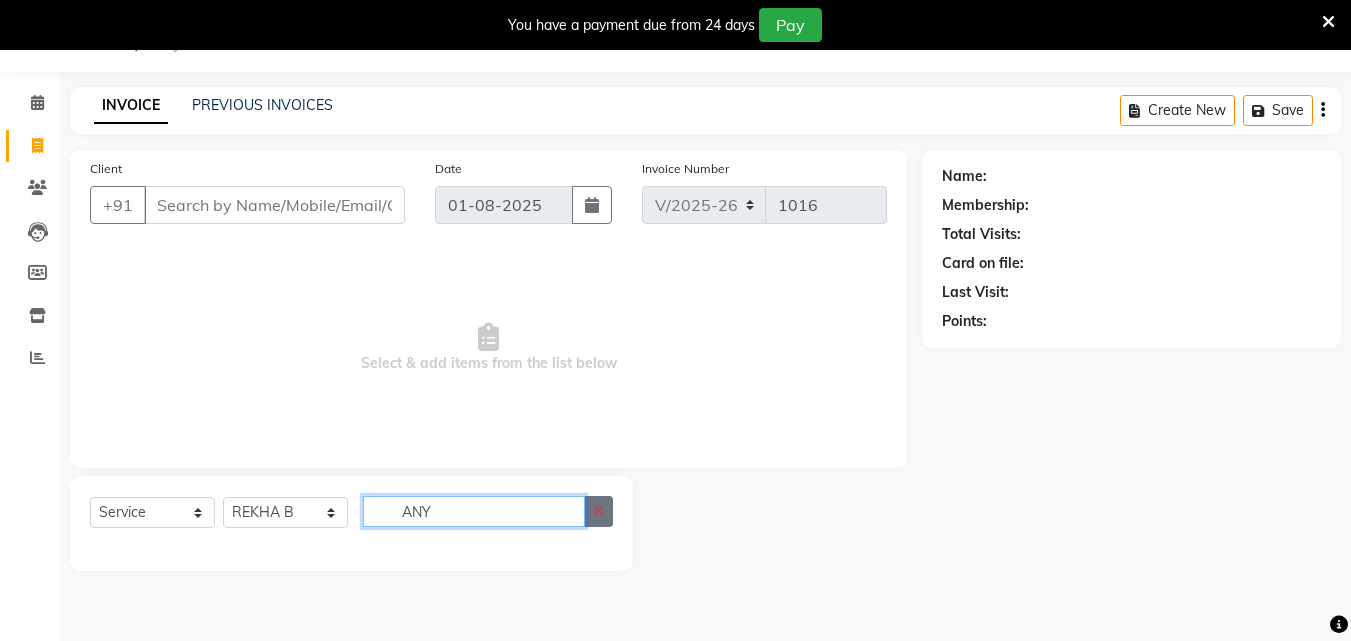 type on "ANY" 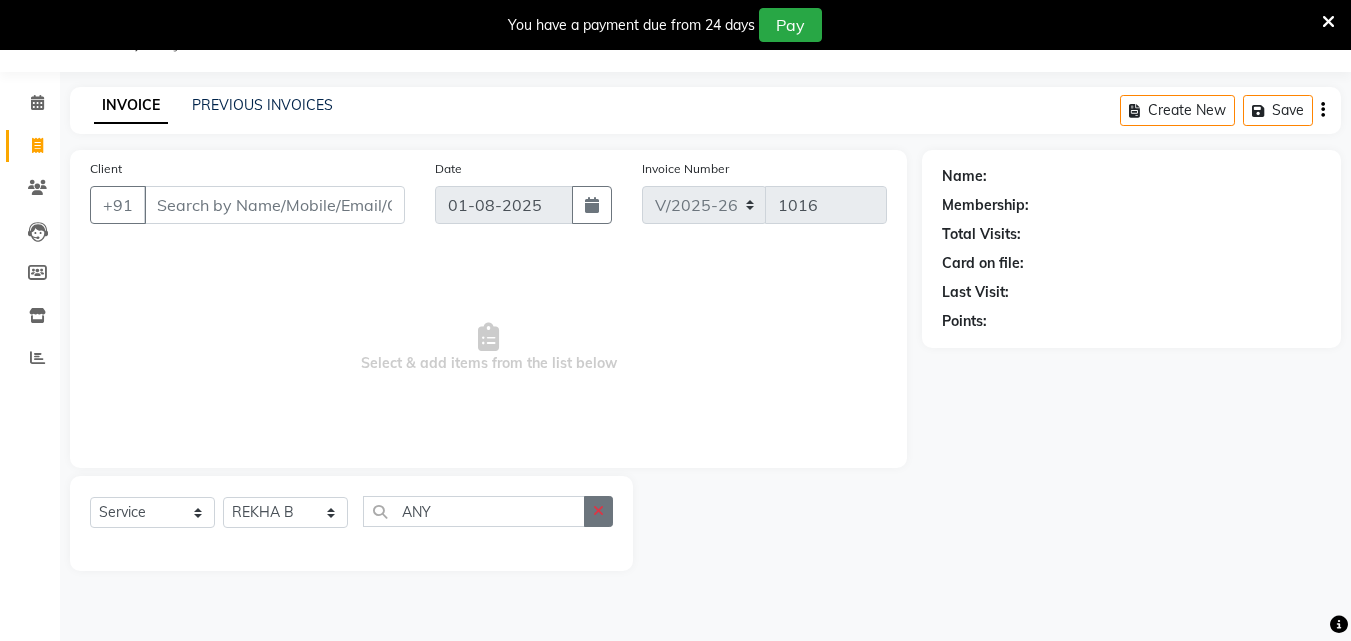 click 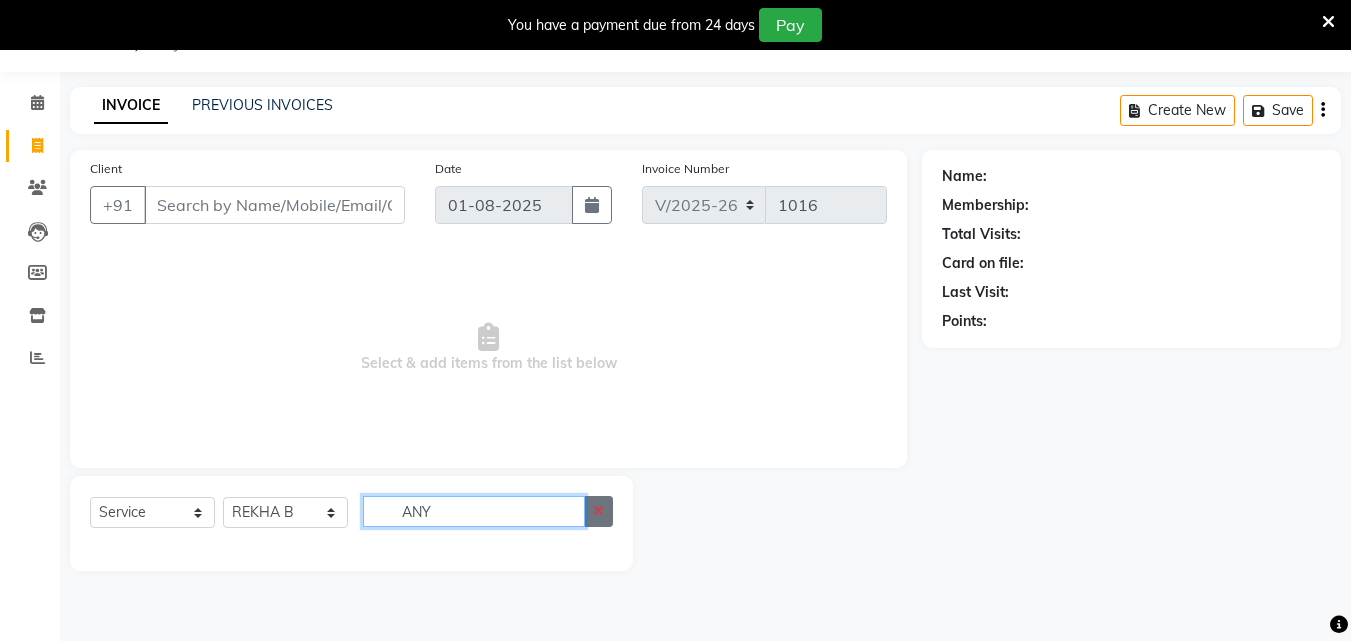 type 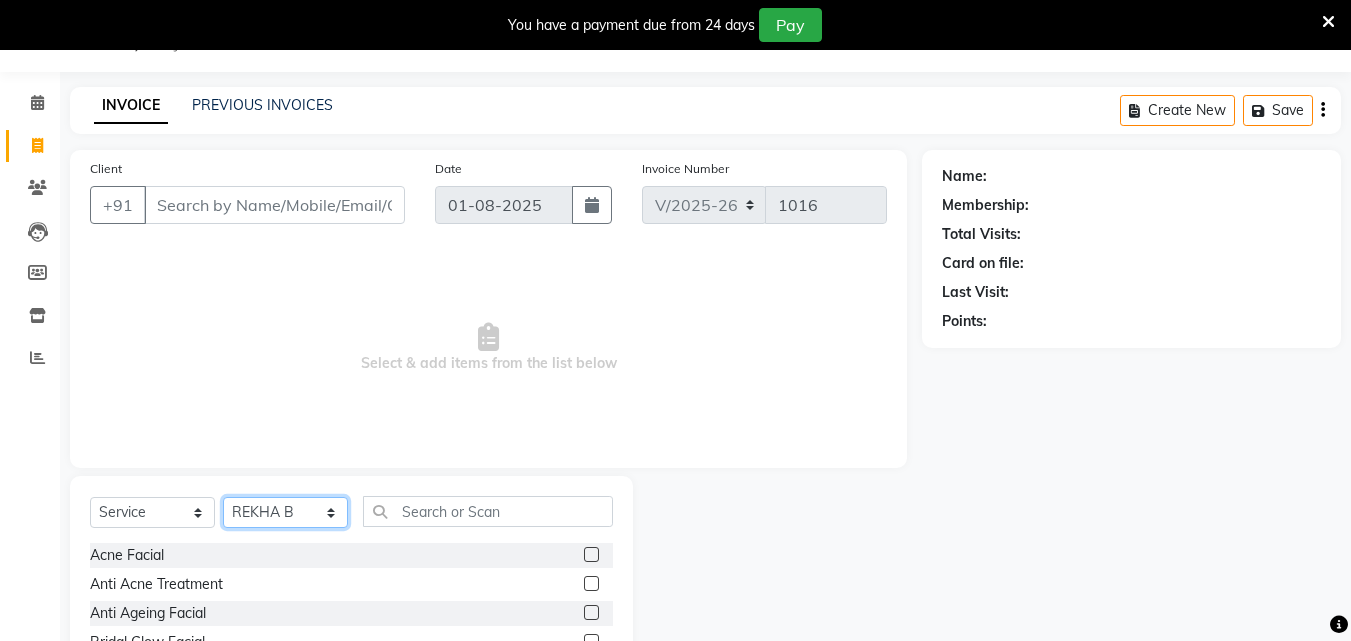 click on "Select Stylist [LOCATION] [LOCATION] [PERSON] [PERSON] [PERSON] [PERSON] [PERSON] [PERSON]" 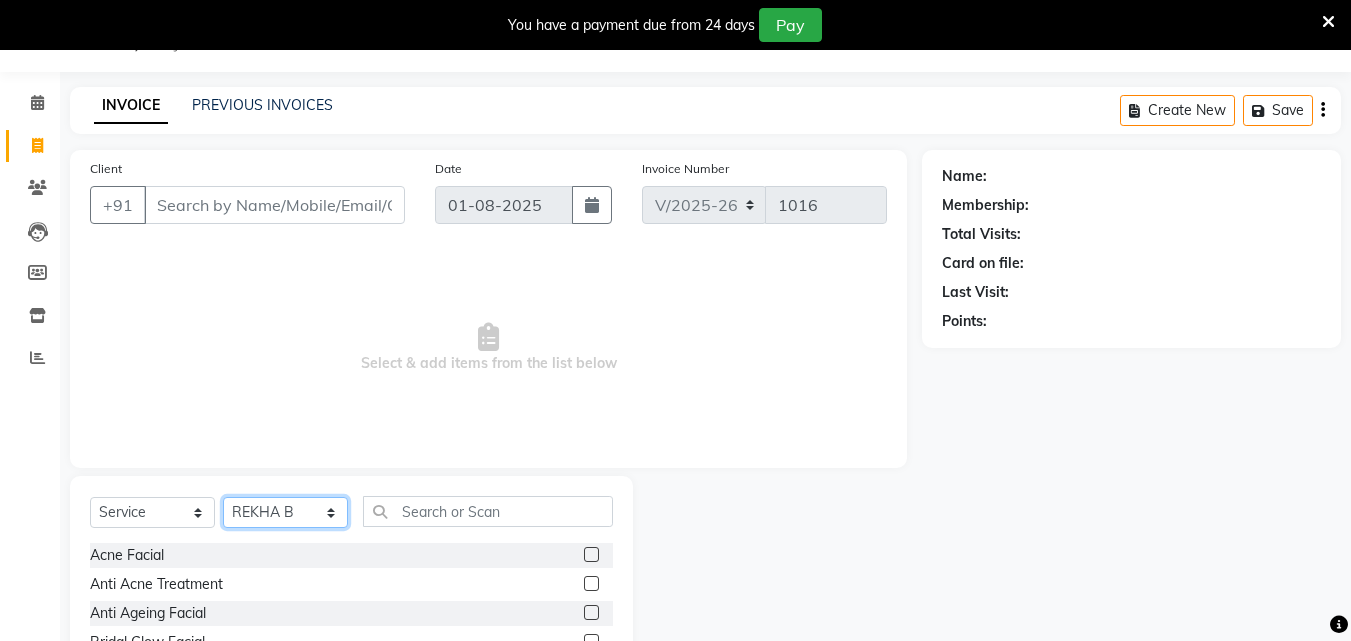 select on "27367" 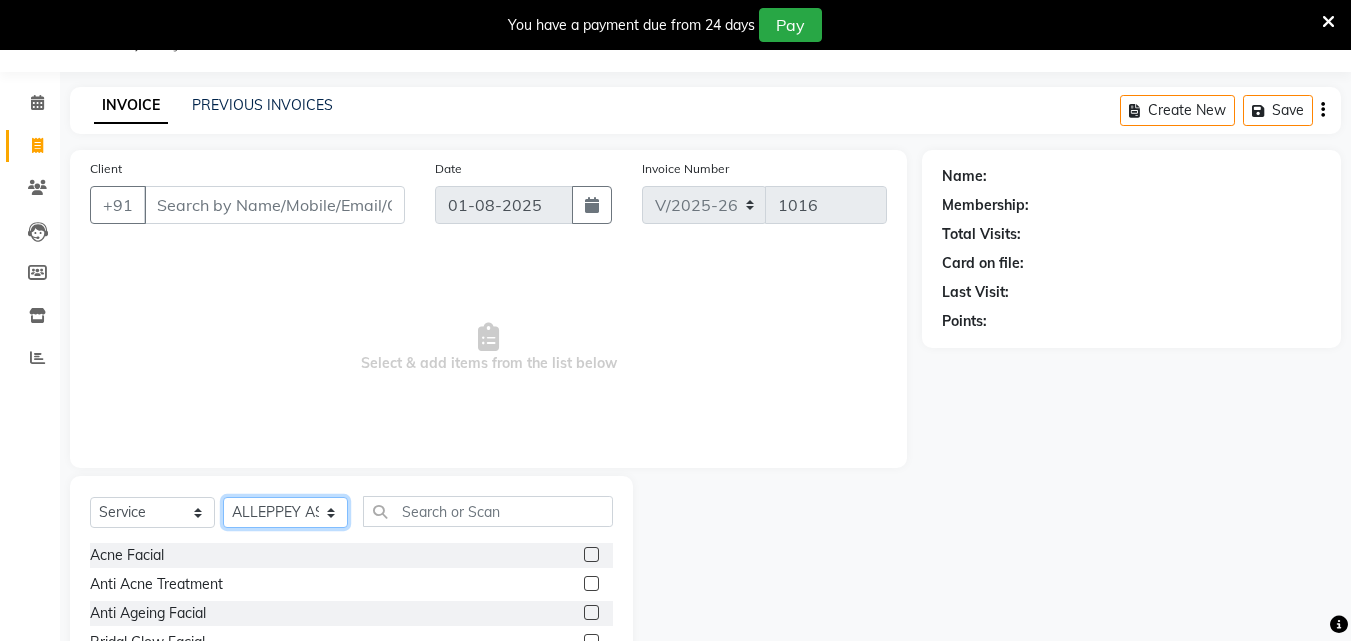click on "Select Stylist [LOCATION] [LOCATION] [PERSON] [PERSON] [PERSON] [PERSON] [PERSON] [PERSON]" 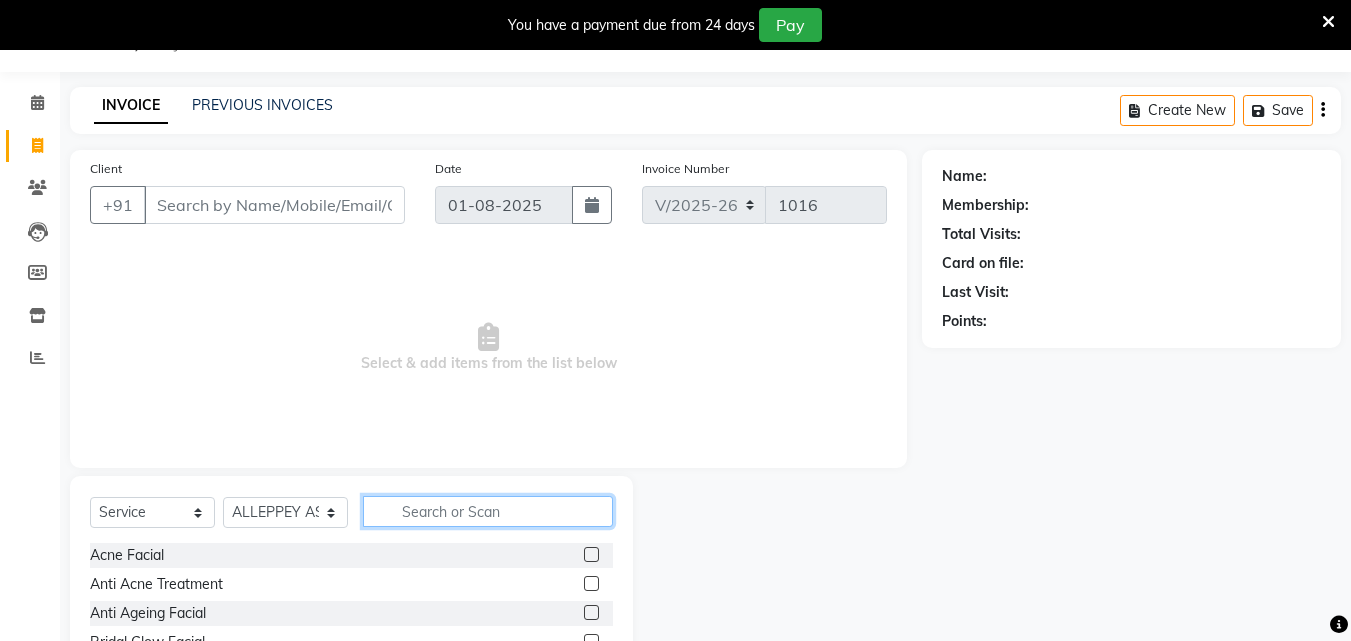click 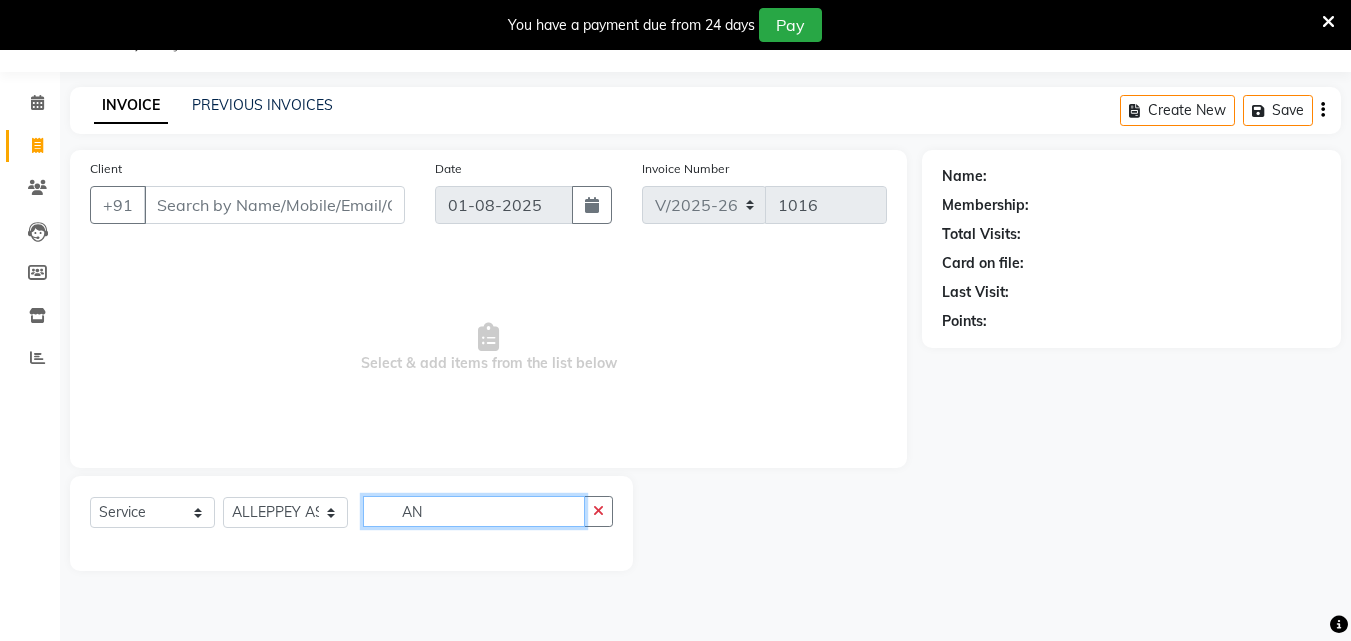 type on "A" 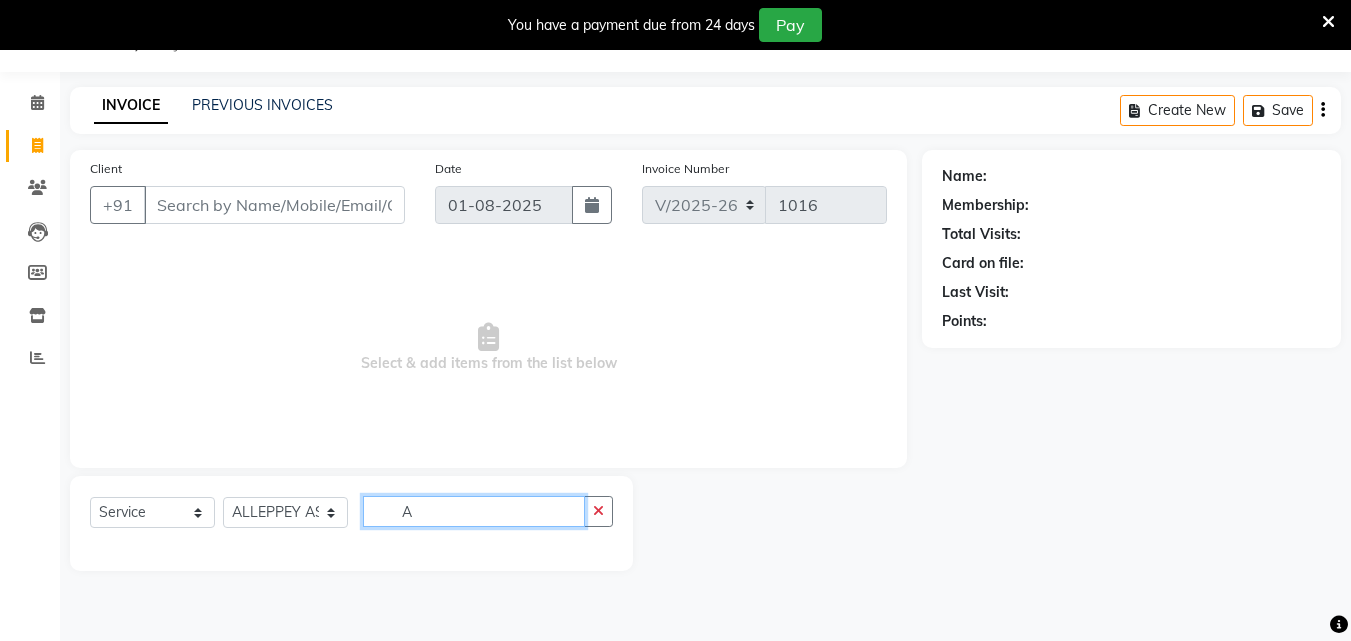 type 